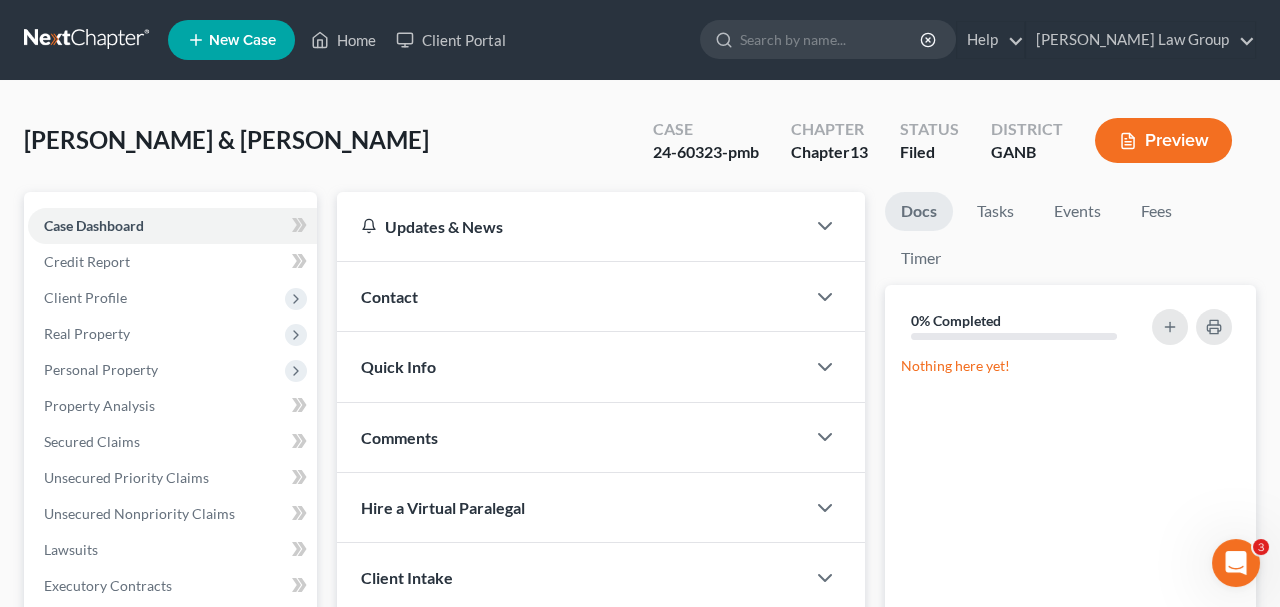 scroll, scrollTop: 0, scrollLeft: 0, axis: both 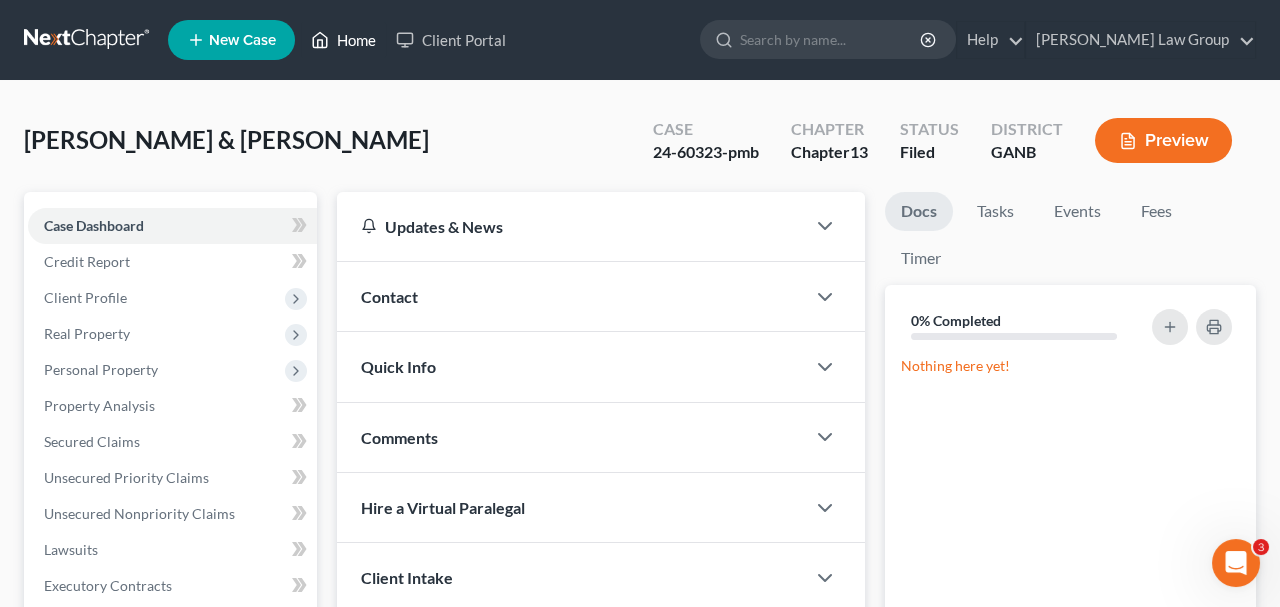click on "Home" at bounding box center [343, 40] 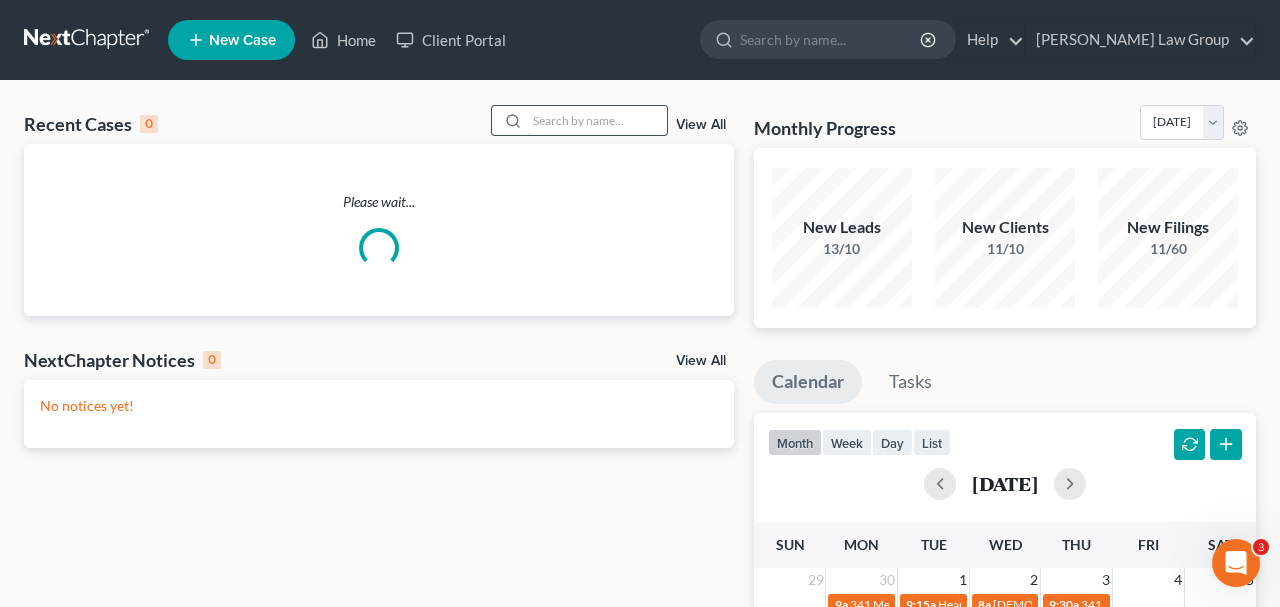 click at bounding box center [597, 120] 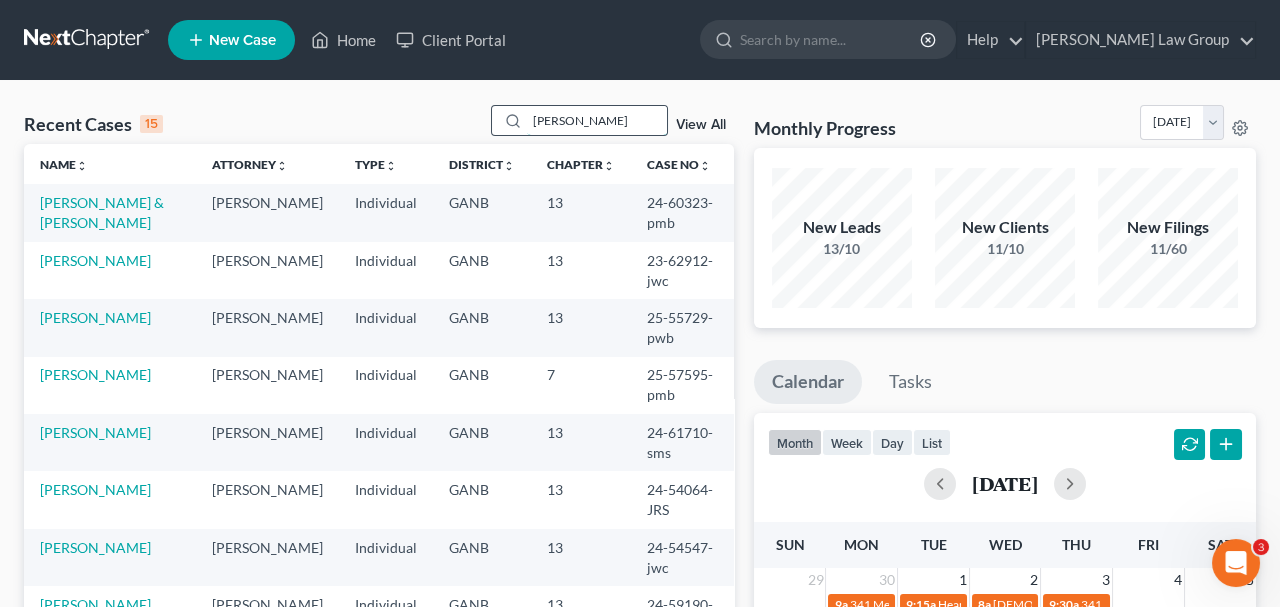 type on "[PERSON_NAME]" 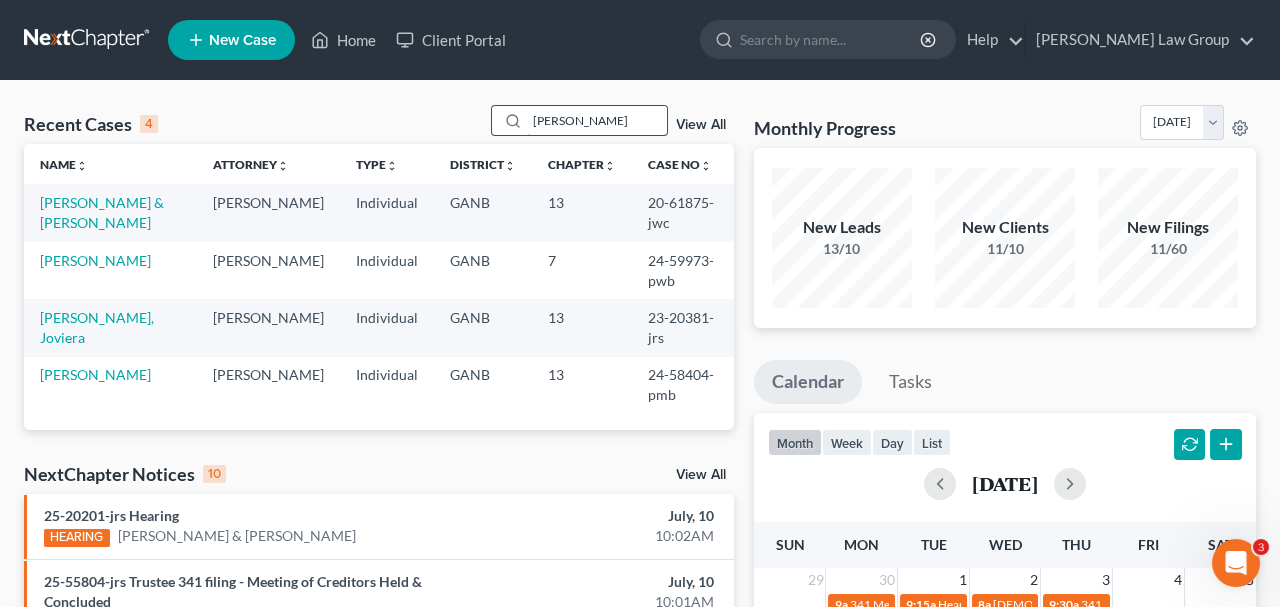 drag, startPoint x: 572, startPoint y: 123, endPoint x: 496, endPoint y: 109, distance: 77.27872 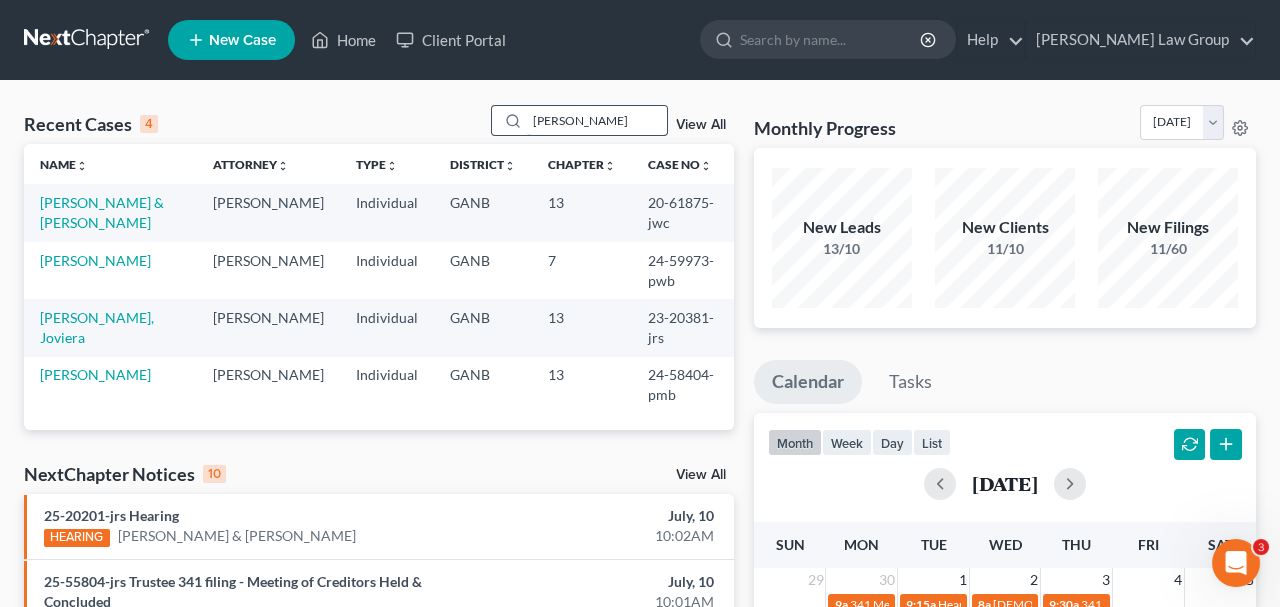 click on "[PERSON_NAME]" at bounding box center [597, 120] 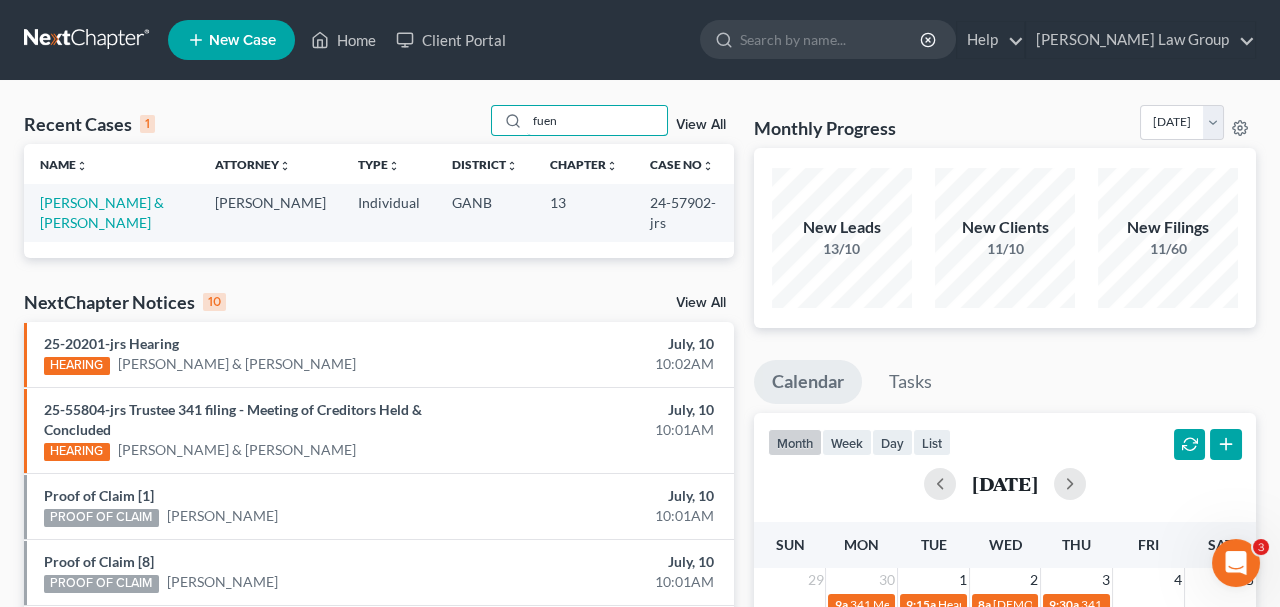 drag, startPoint x: 557, startPoint y: 118, endPoint x: 464, endPoint y: 114, distance: 93.08598 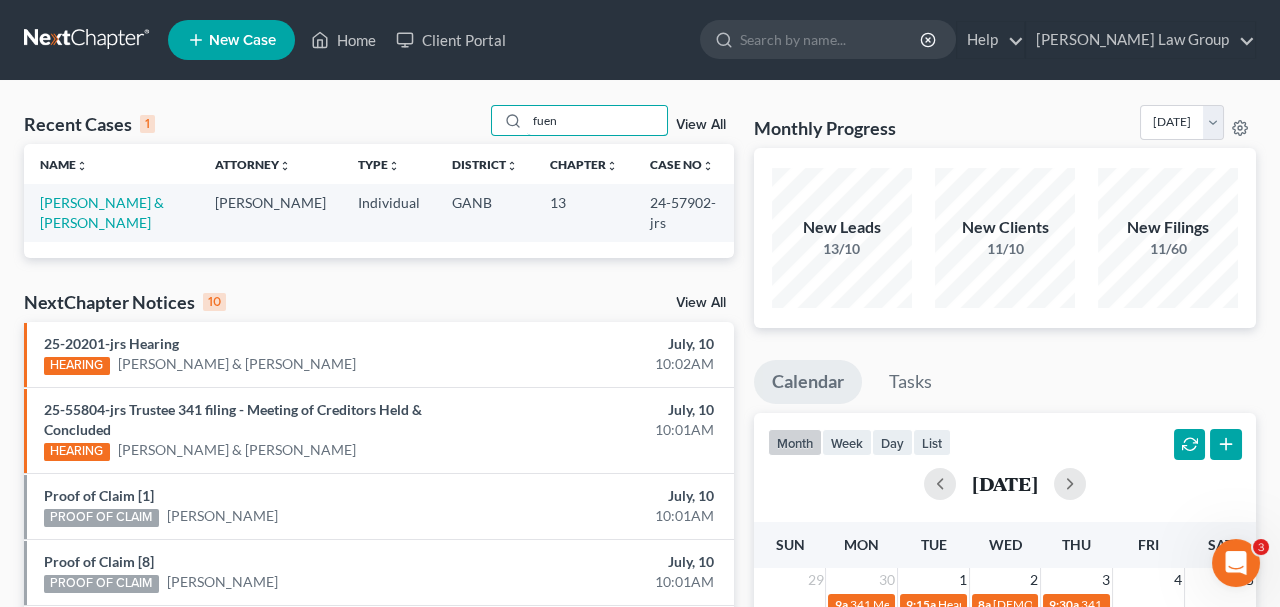 click on "fuen" at bounding box center (597, 120) 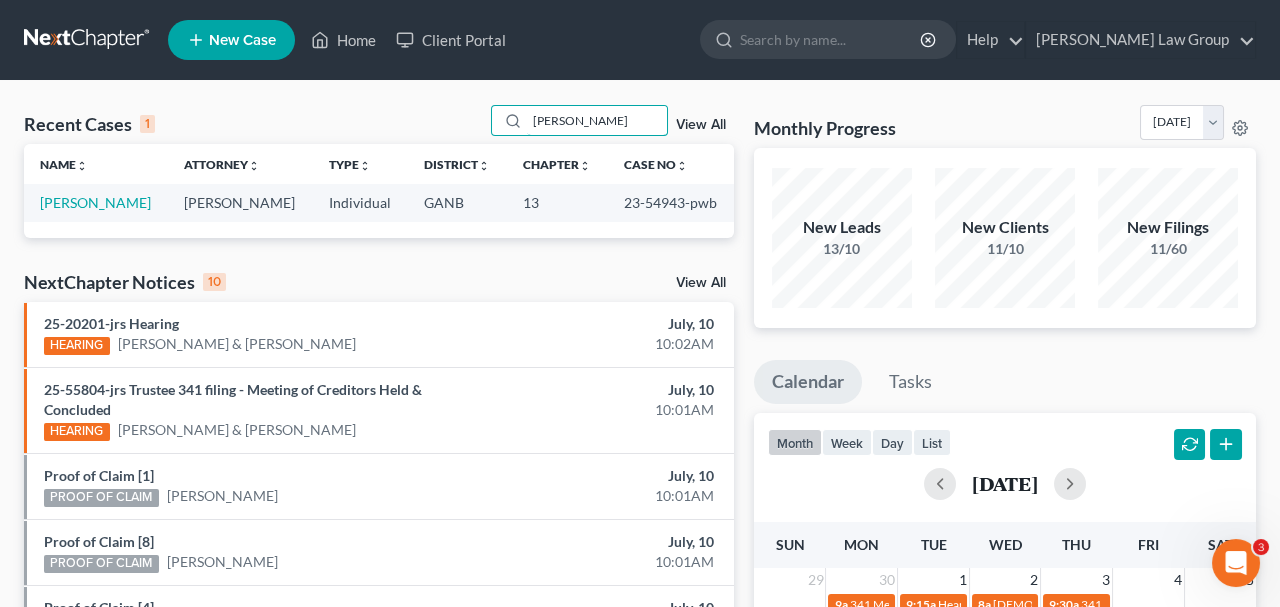 type on "[PERSON_NAME]" 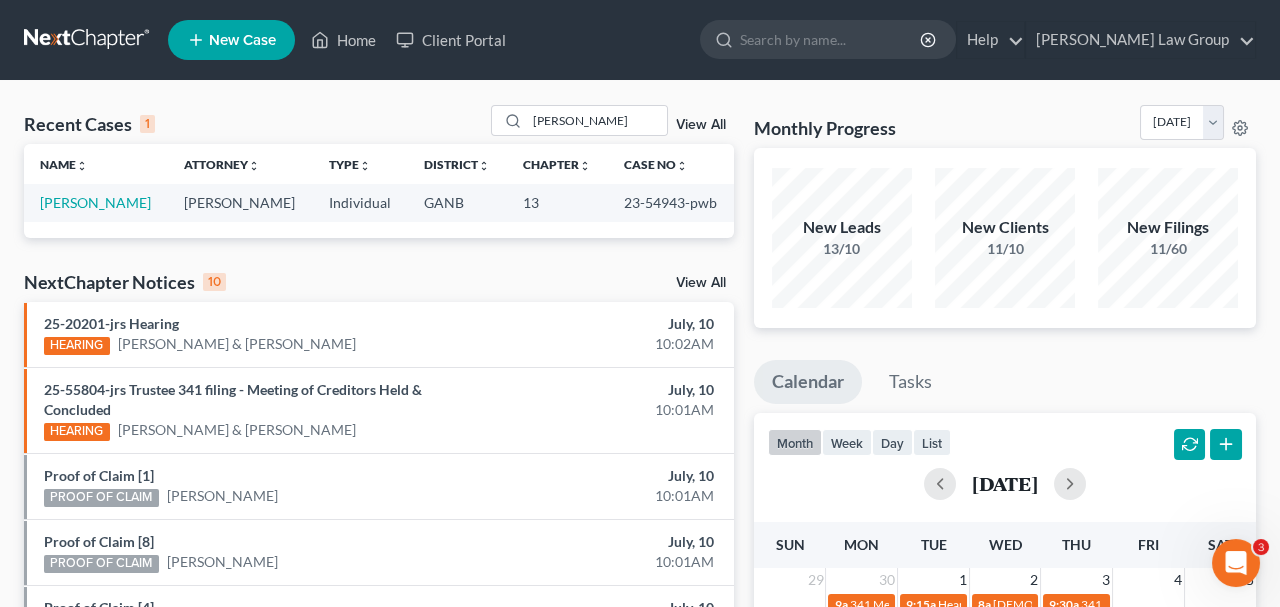 click on "[PERSON_NAME]" at bounding box center [96, 202] 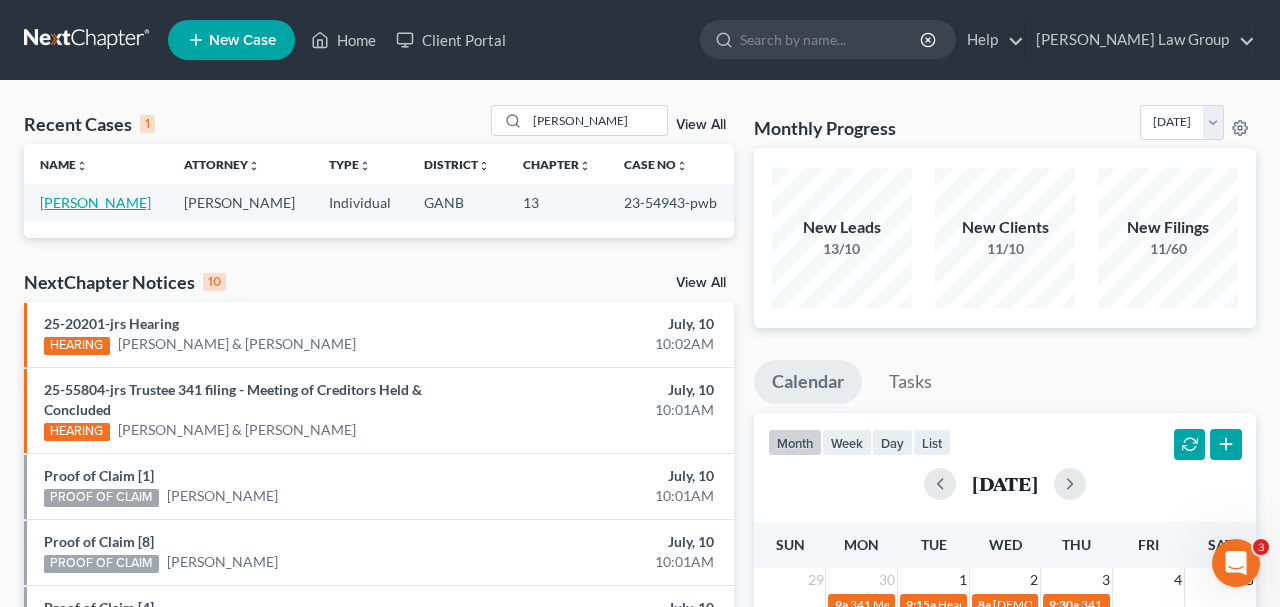 click on "[PERSON_NAME]" at bounding box center [95, 202] 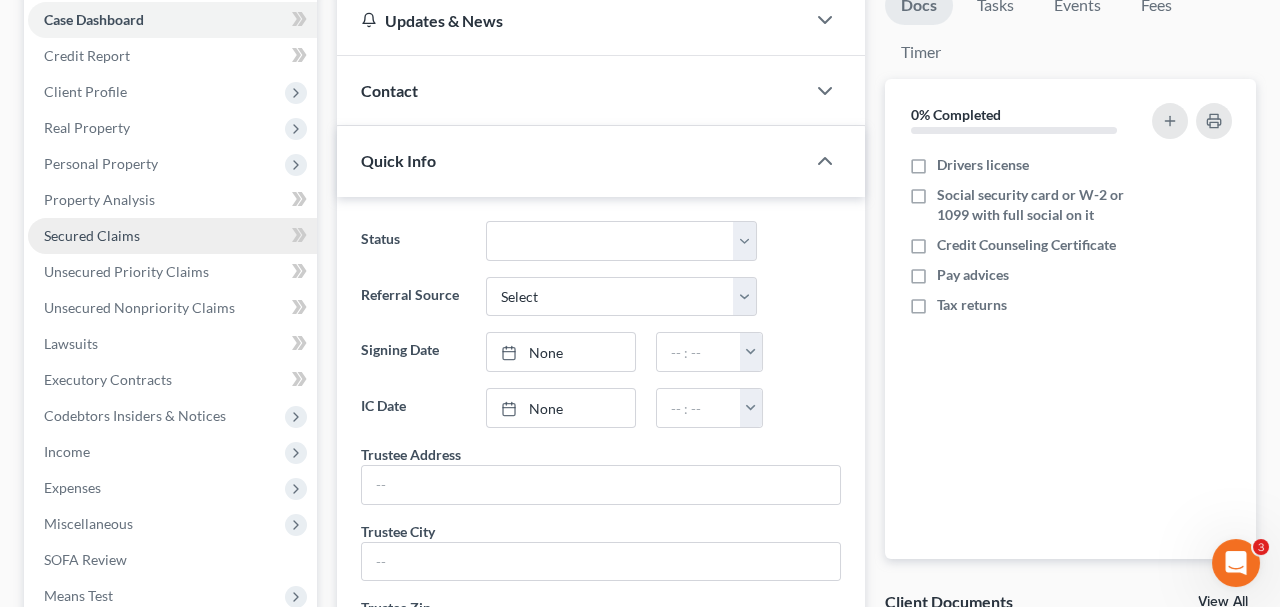 scroll, scrollTop: 454, scrollLeft: 0, axis: vertical 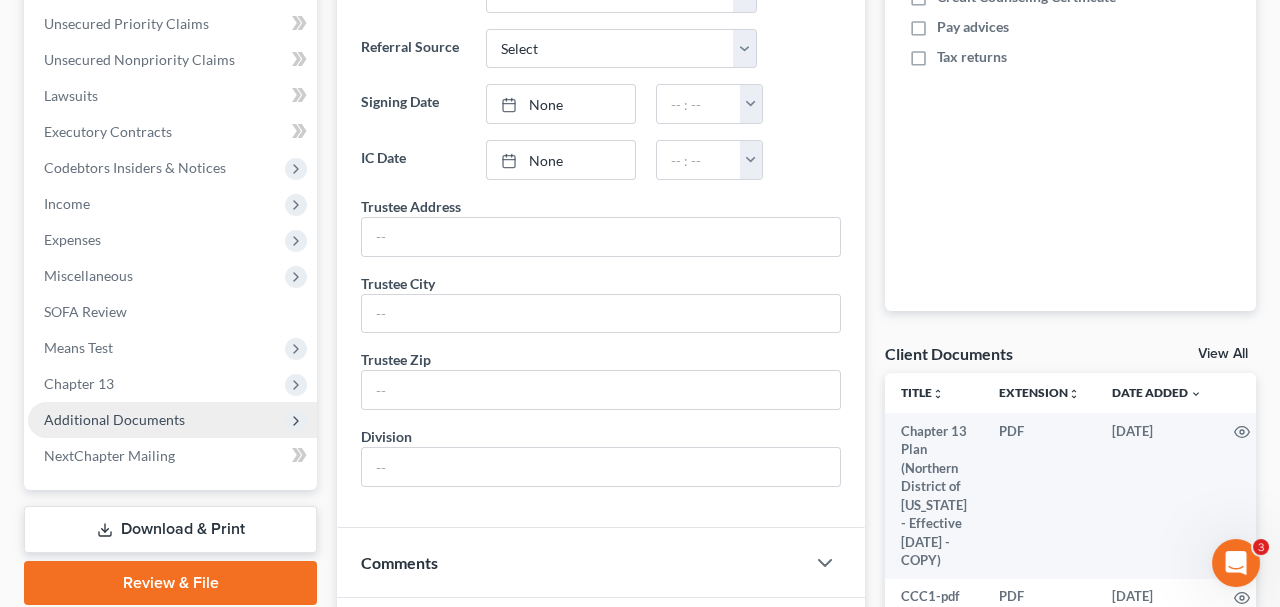 click on "Additional Documents" at bounding box center [172, 420] 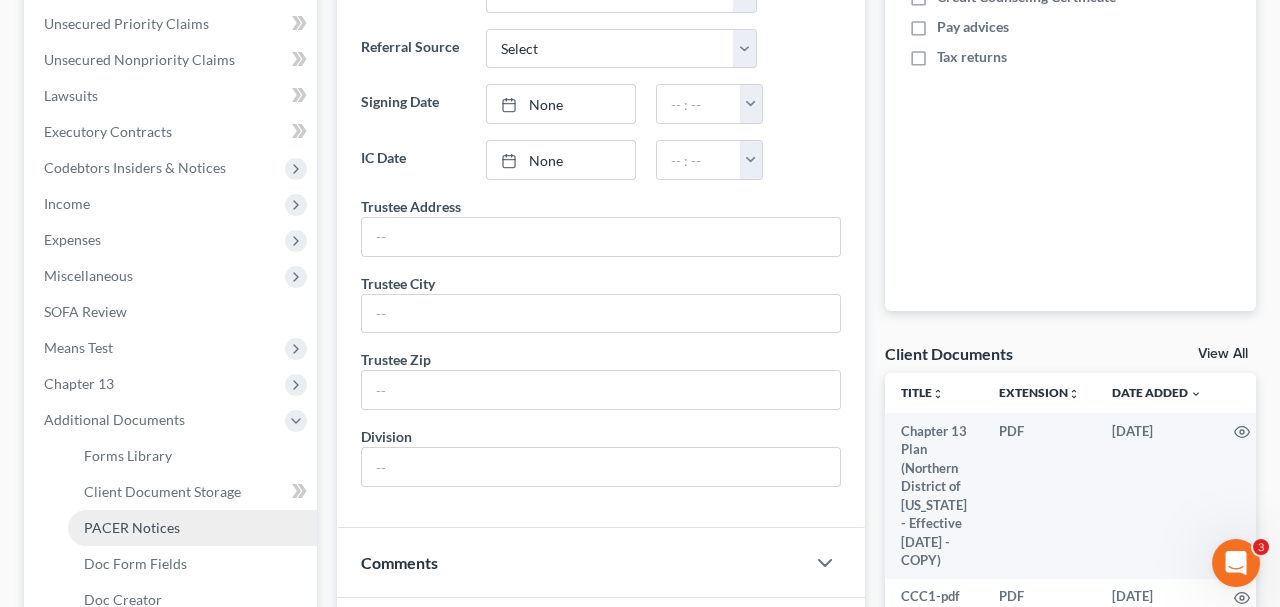 click on "PACER Notices" at bounding box center (192, 528) 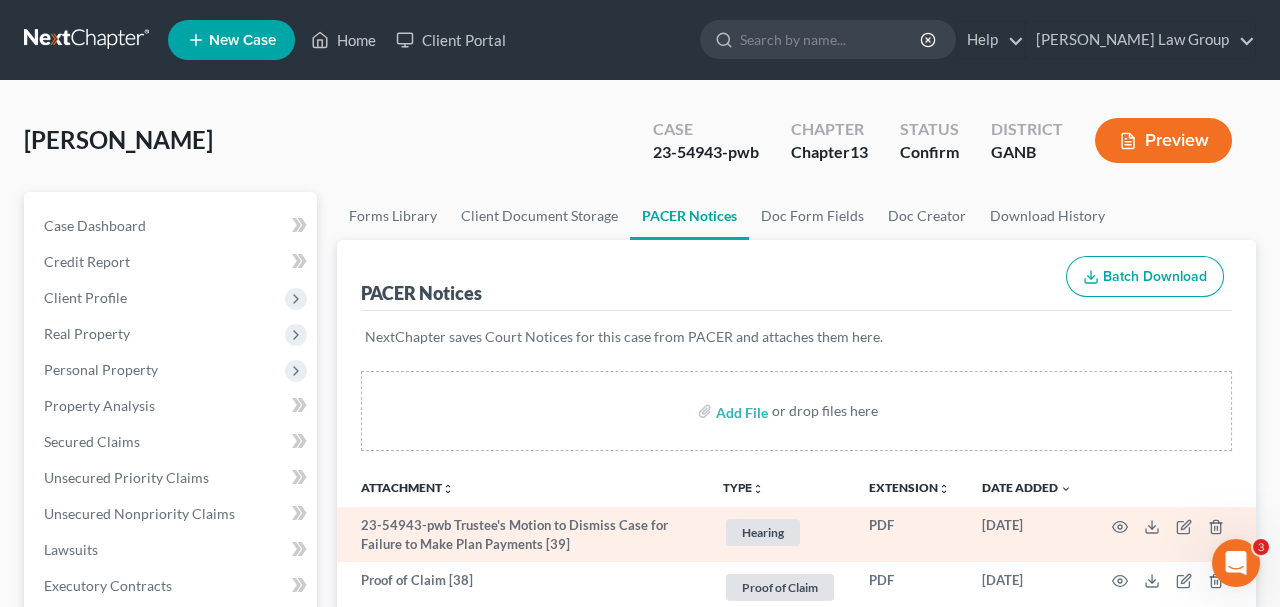 scroll, scrollTop: 104, scrollLeft: 0, axis: vertical 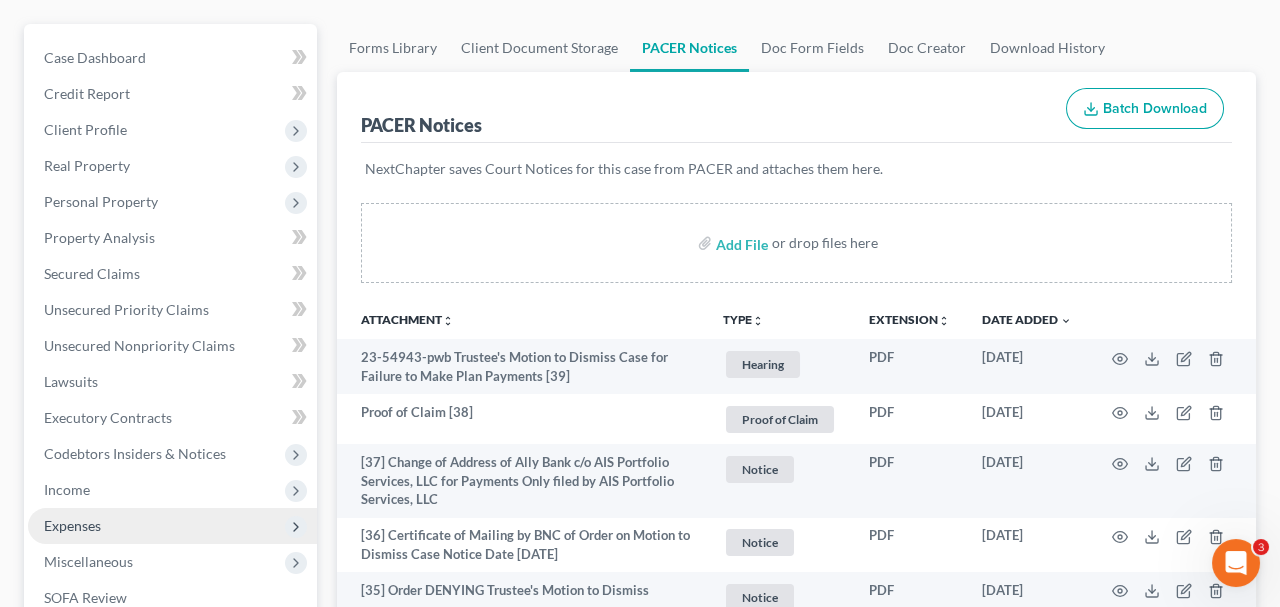 click on "Expenses" at bounding box center [172, 526] 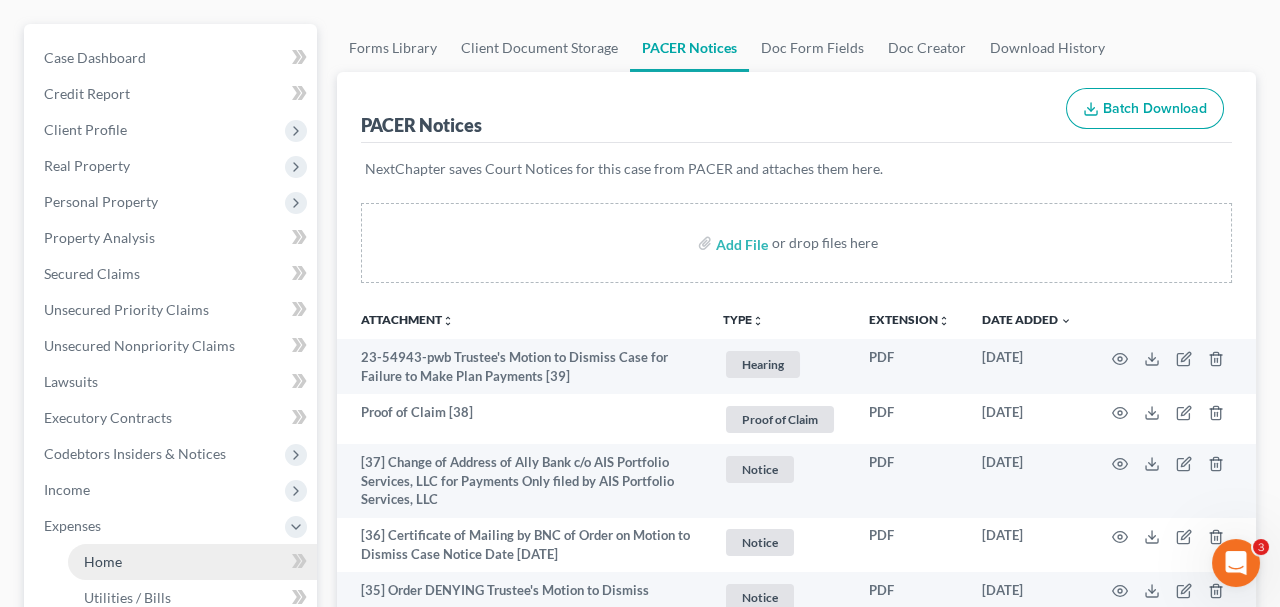 click on "Home" at bounding box center (192, 562) 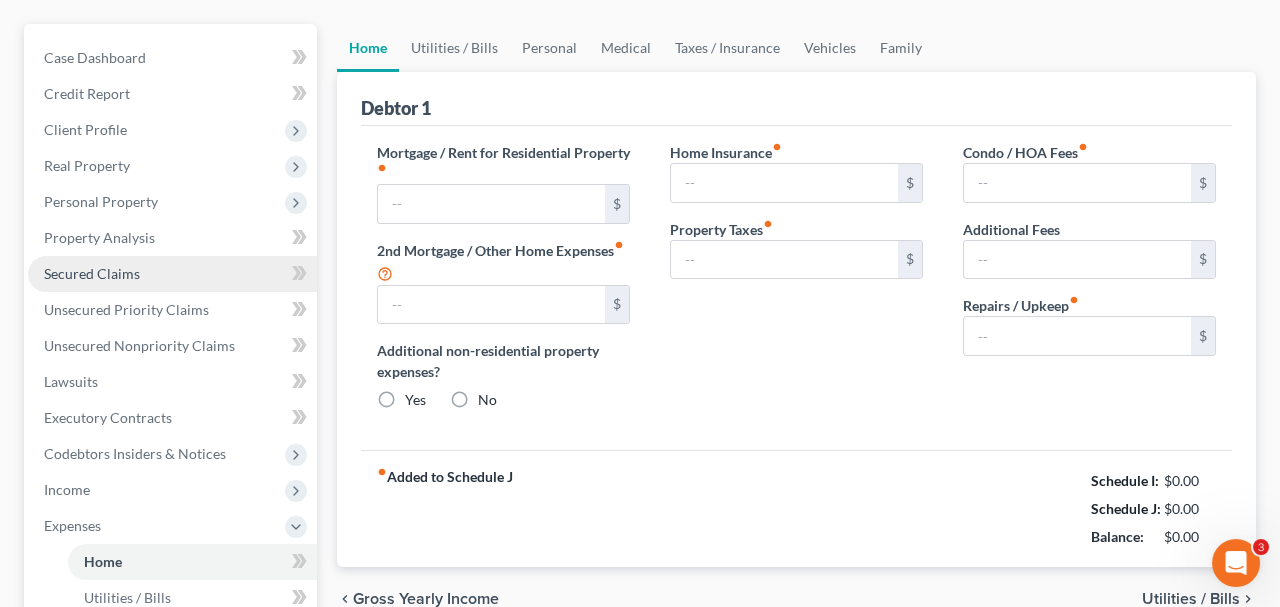 type on "823.00" 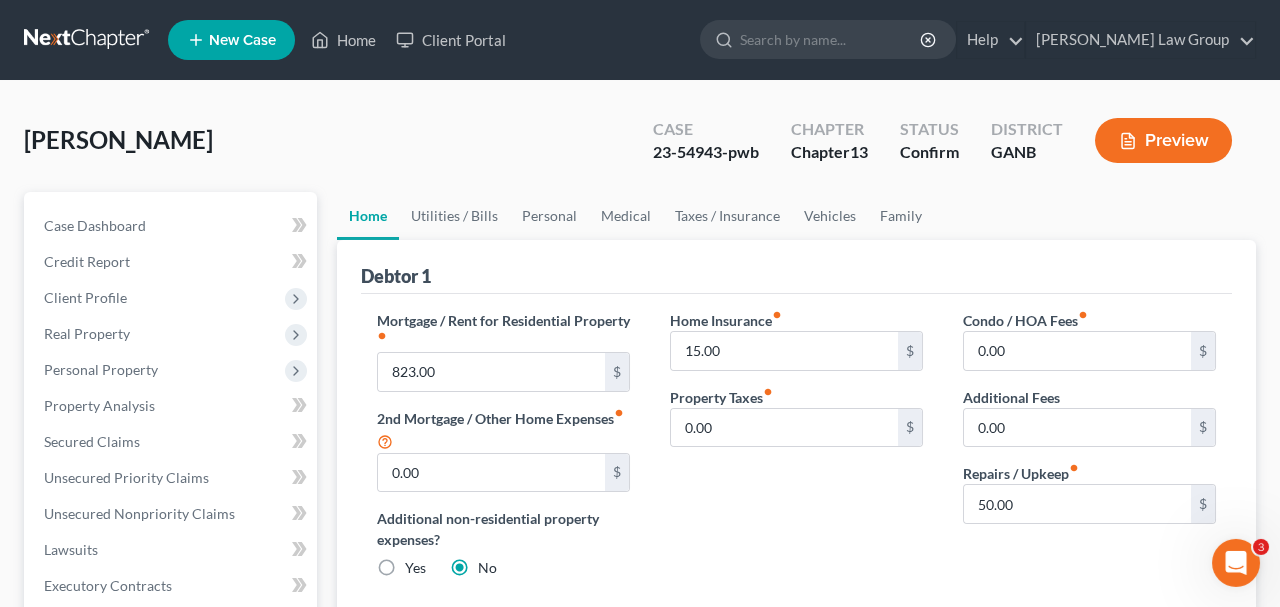 scroll, scrollTop: 0, scrollLeft: 0, axis: both 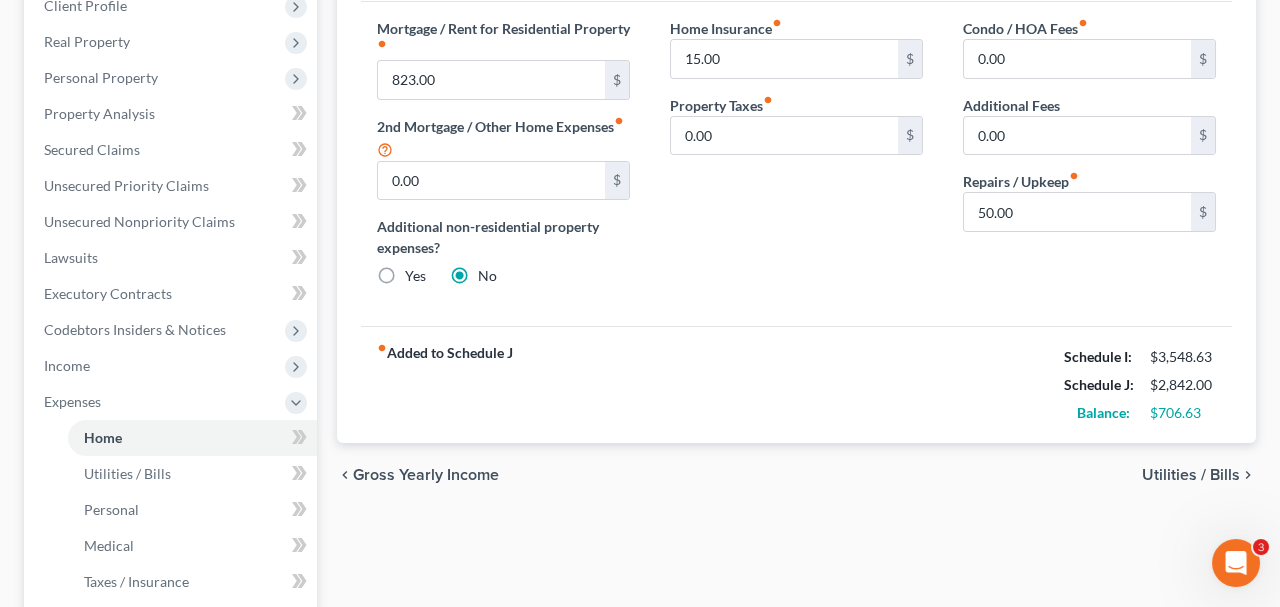 click on "Utilities / Bills" at bounding box center [1191, 475] 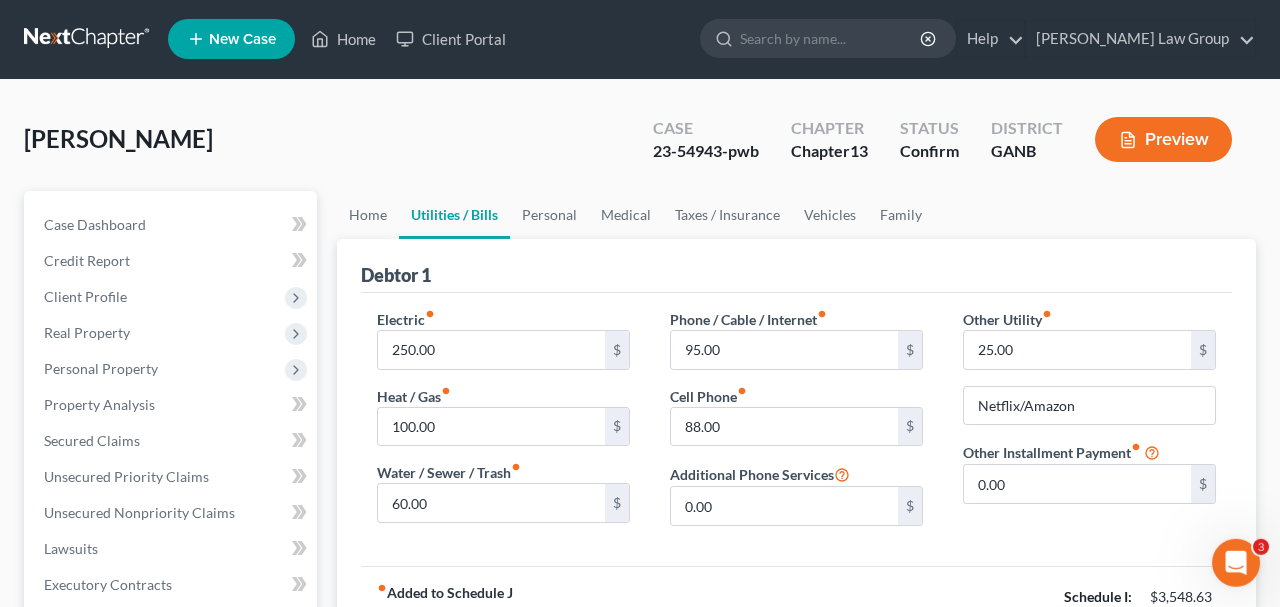 scroll, scrollTop: 0, scrollLeft: 0, axis: both 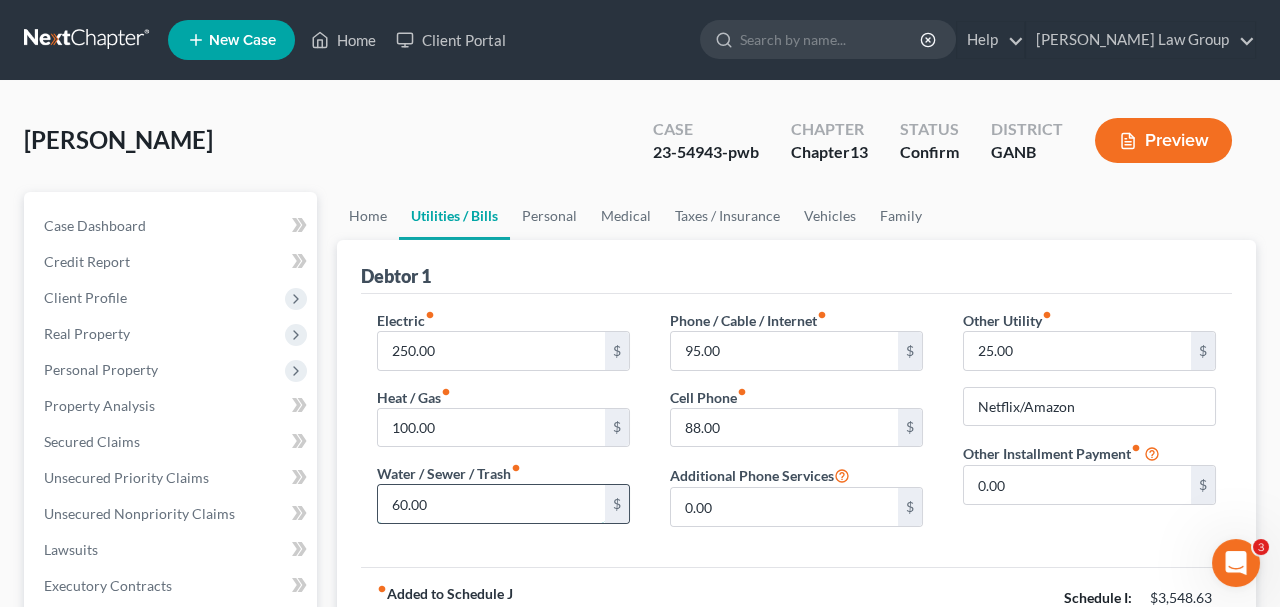 drag, startPoint x: 536, startPoint y: 515, endPoint x: 406, endPoint y: 515, distance: 130 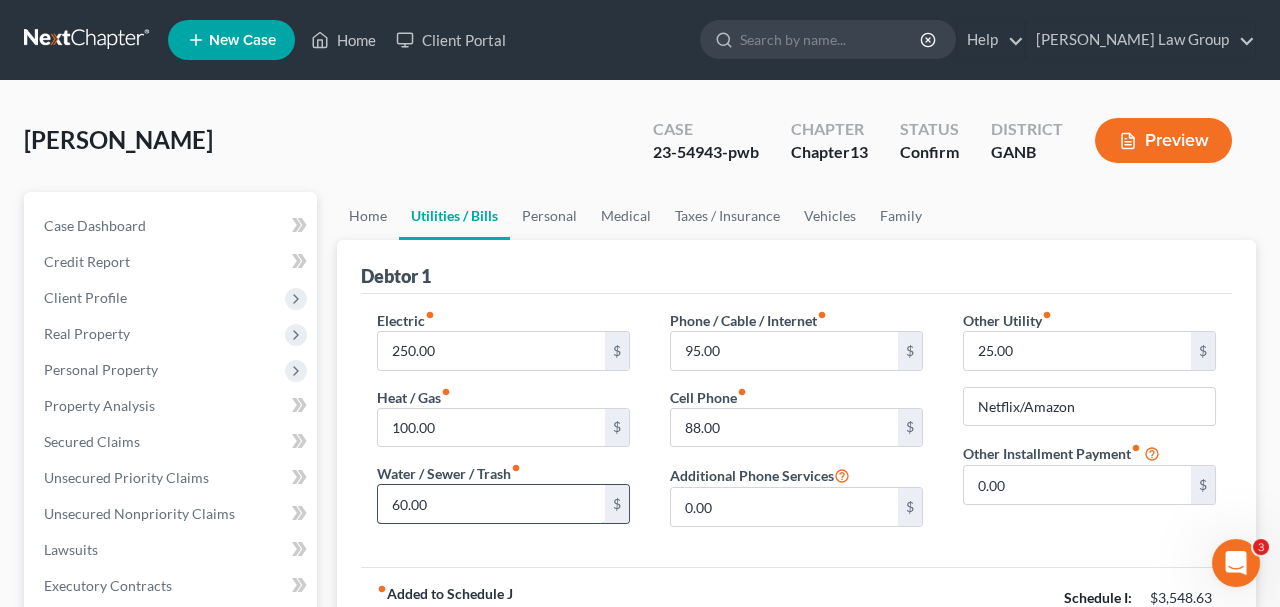 click on "60.00" at bounding box center [491, 504] 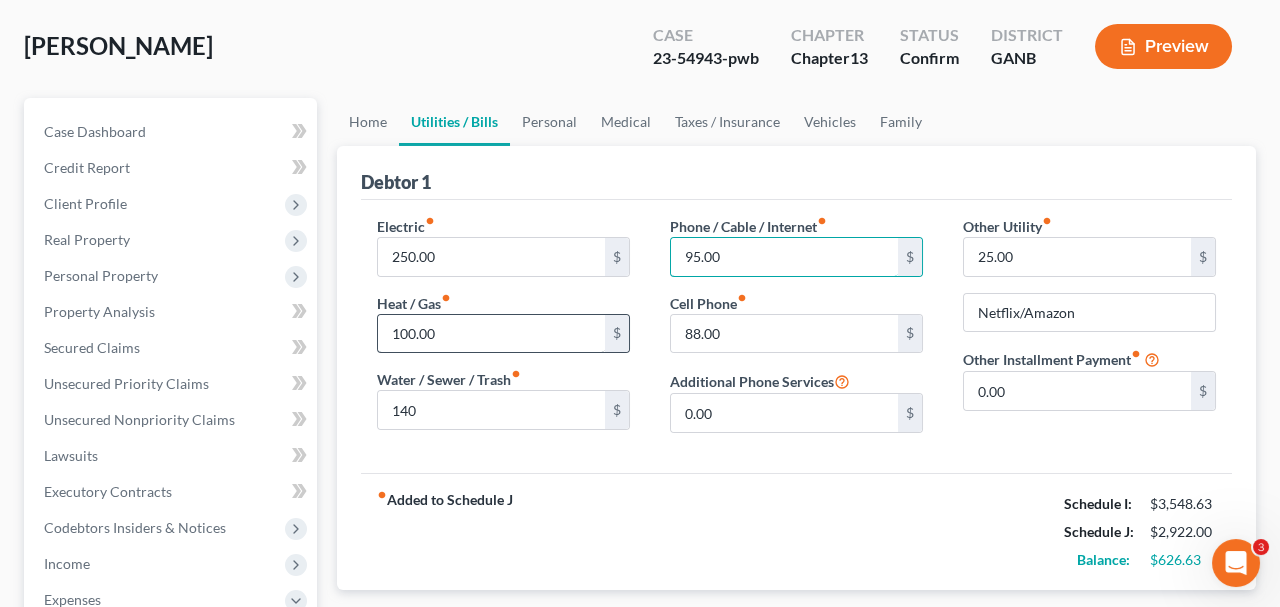 scroll, scrollTop: 114, scrollLeft: 0, axis: vertical 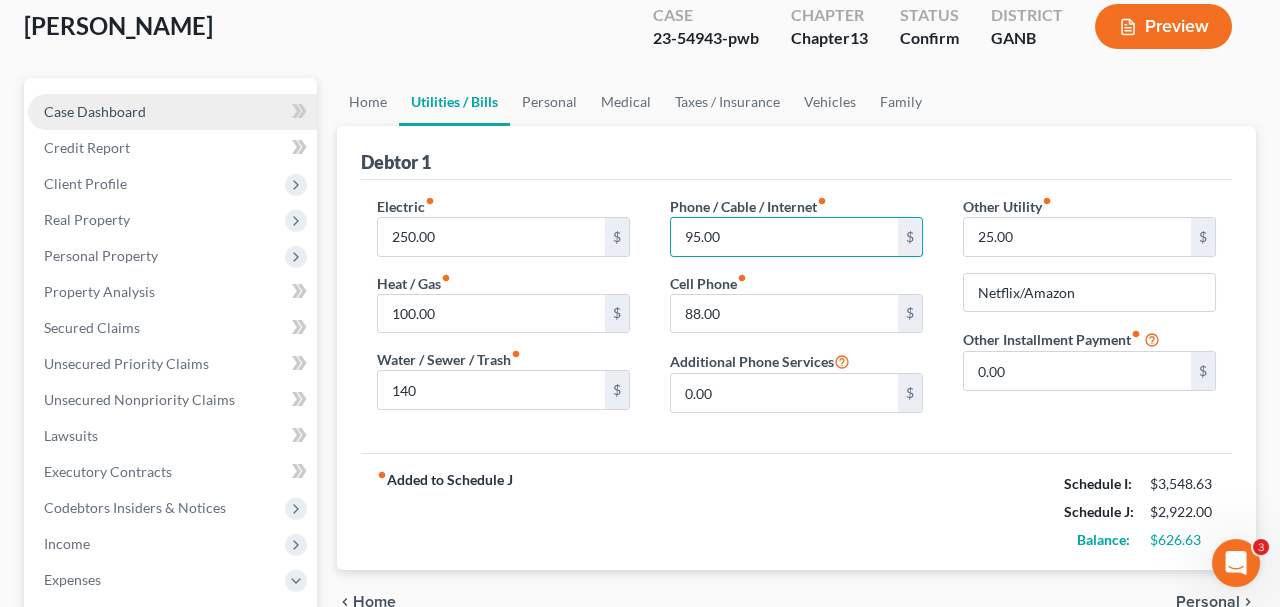 click on "Case Dashboard" at bounding box center (172, 112) 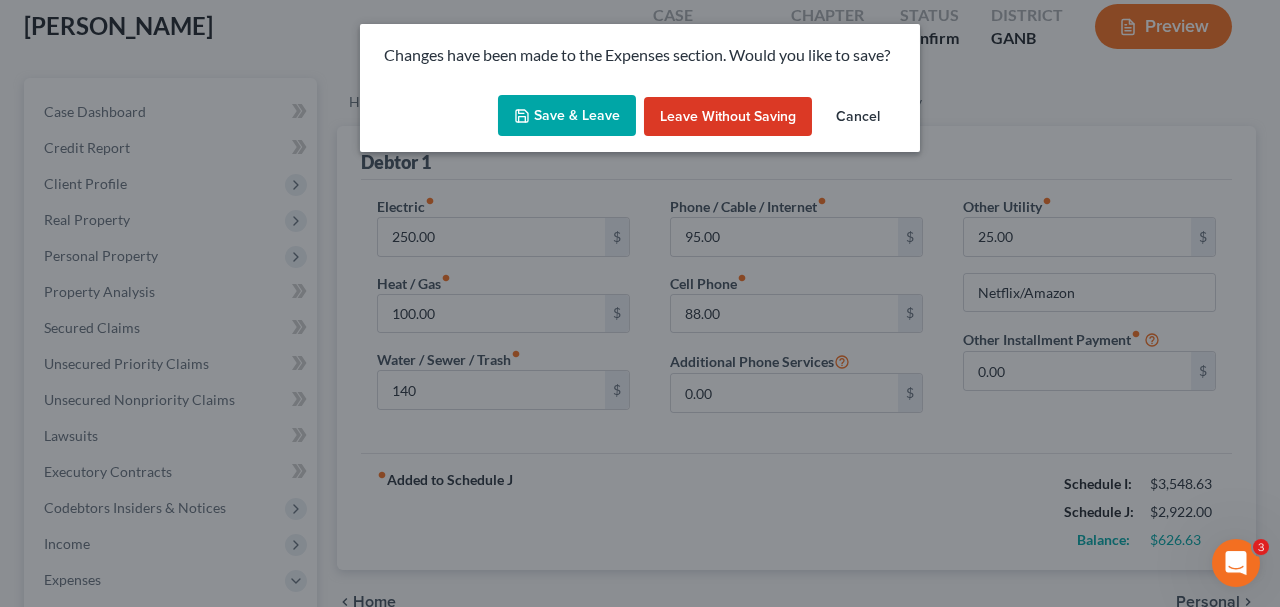 click on "Save & Leave" at bounding box center (567, 116) 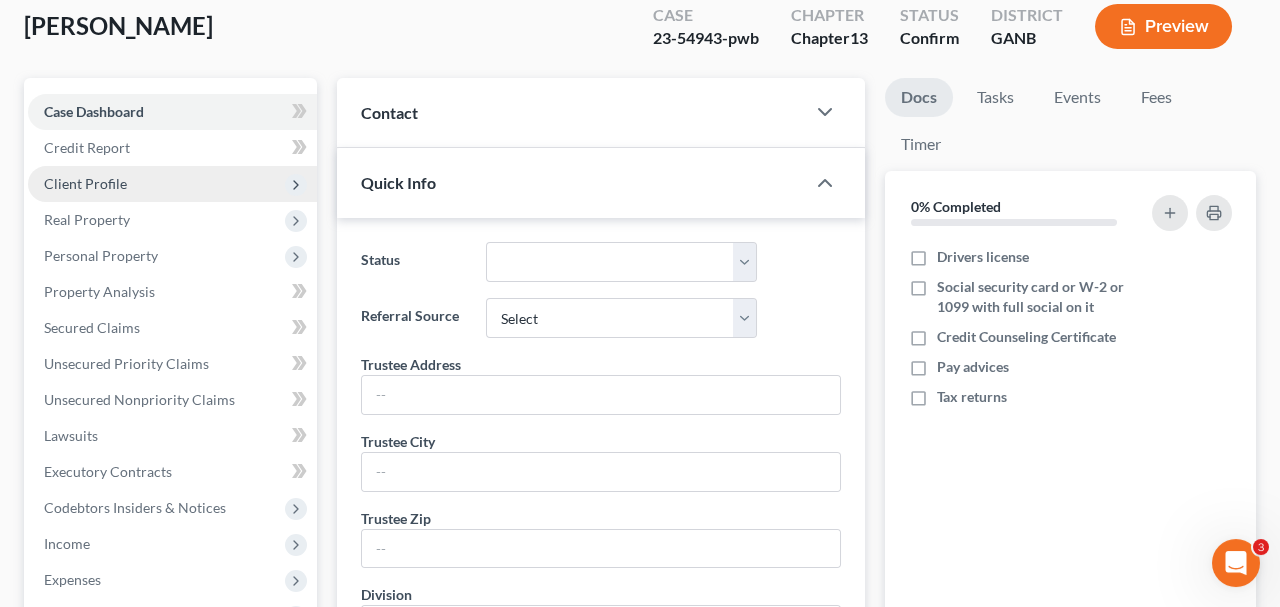 scroll, scrollTop: 0, scrollLeft: 0, axis: both 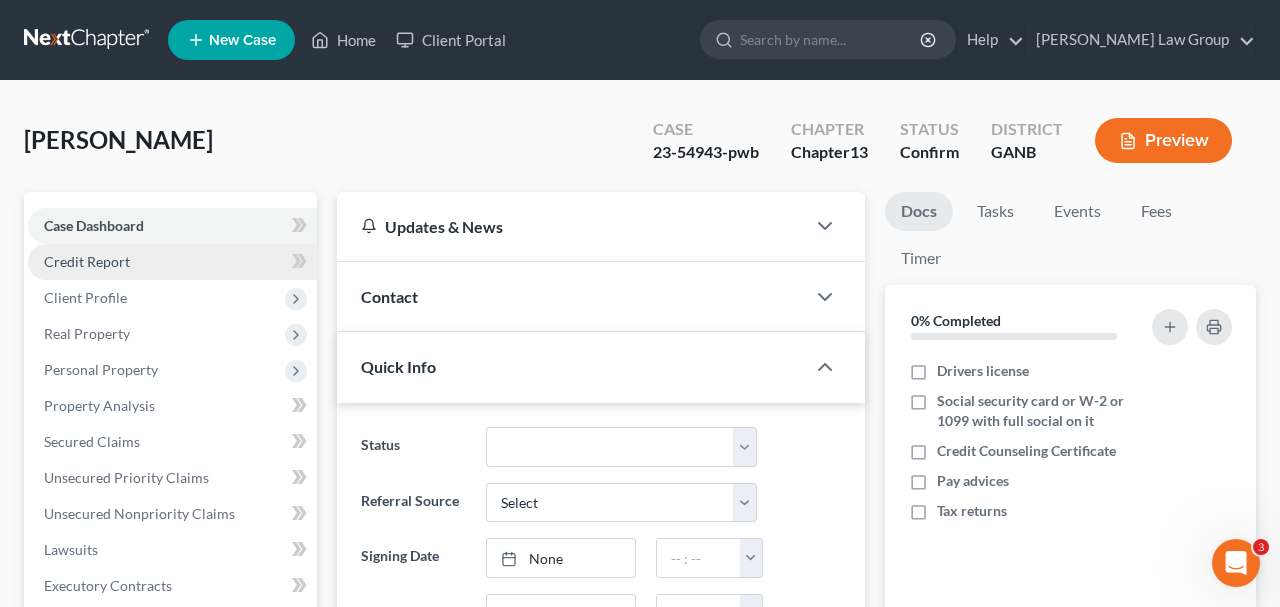 click on "Credit Report" at bounding box center [172, 262] 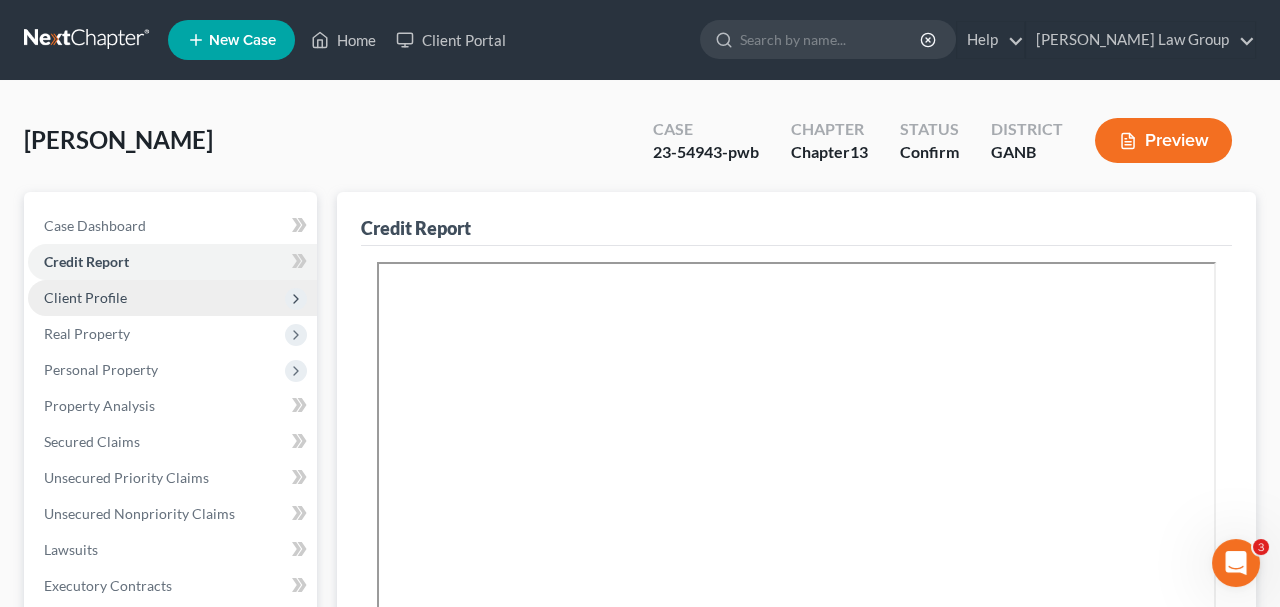 click on "Client Profile" at bounding box center (172, 298) 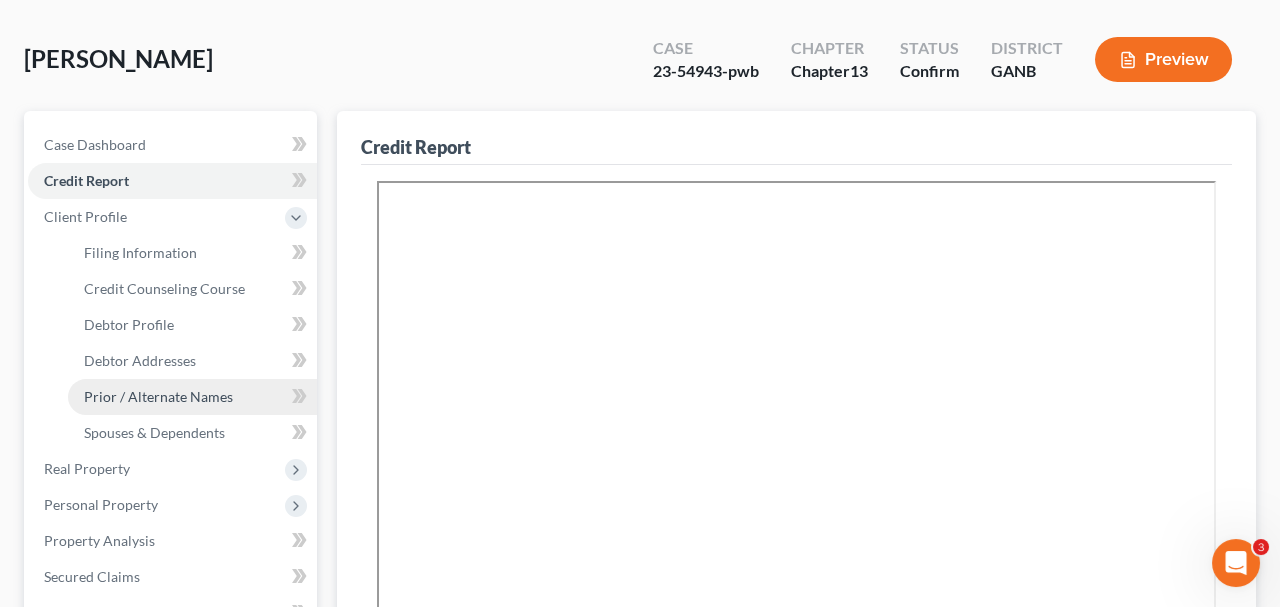 scroll, scrollTop: 85, scrollLeft: 0, axis: vertical 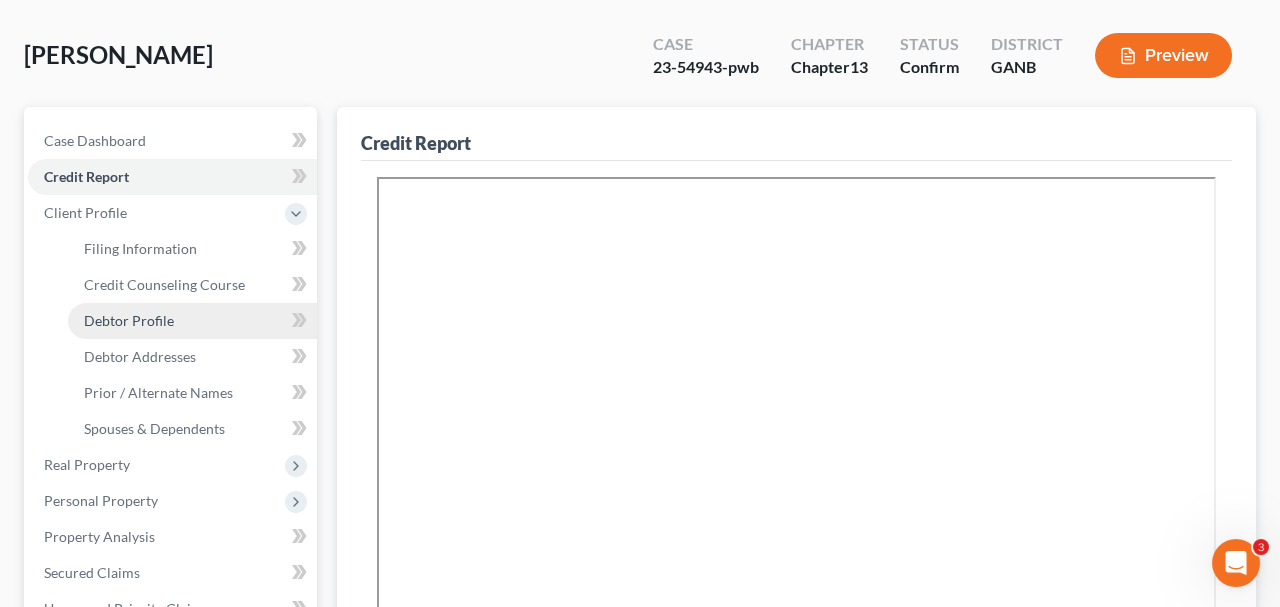 click on "Debtor Profile" at bounding box center (129, 320) 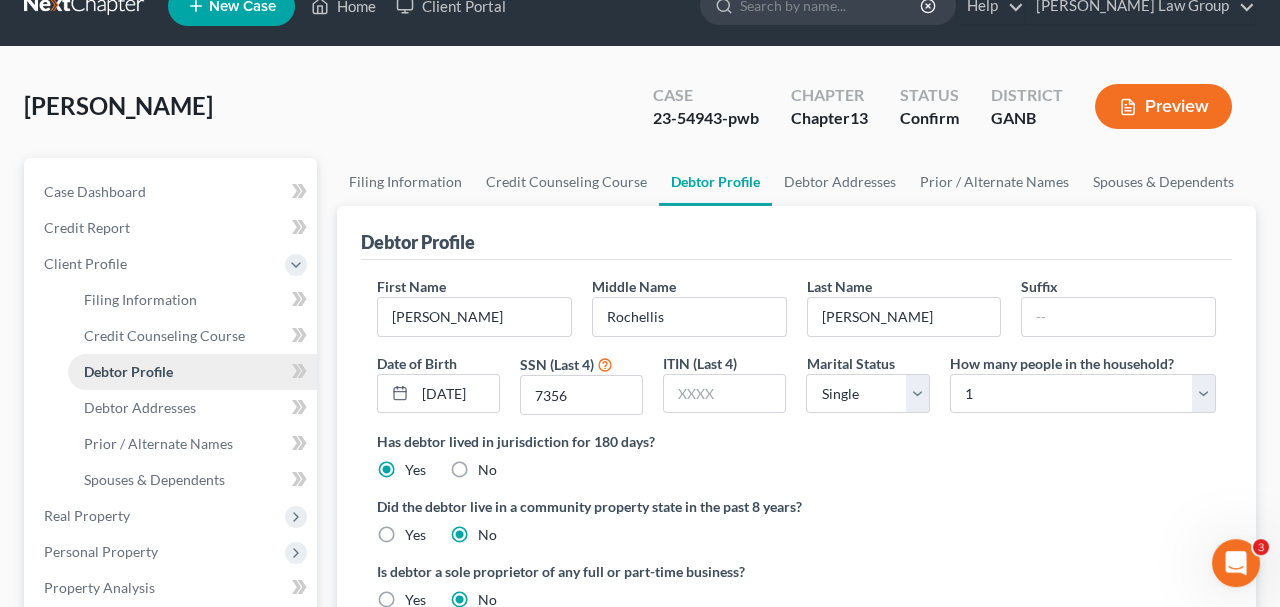 radio on "true" 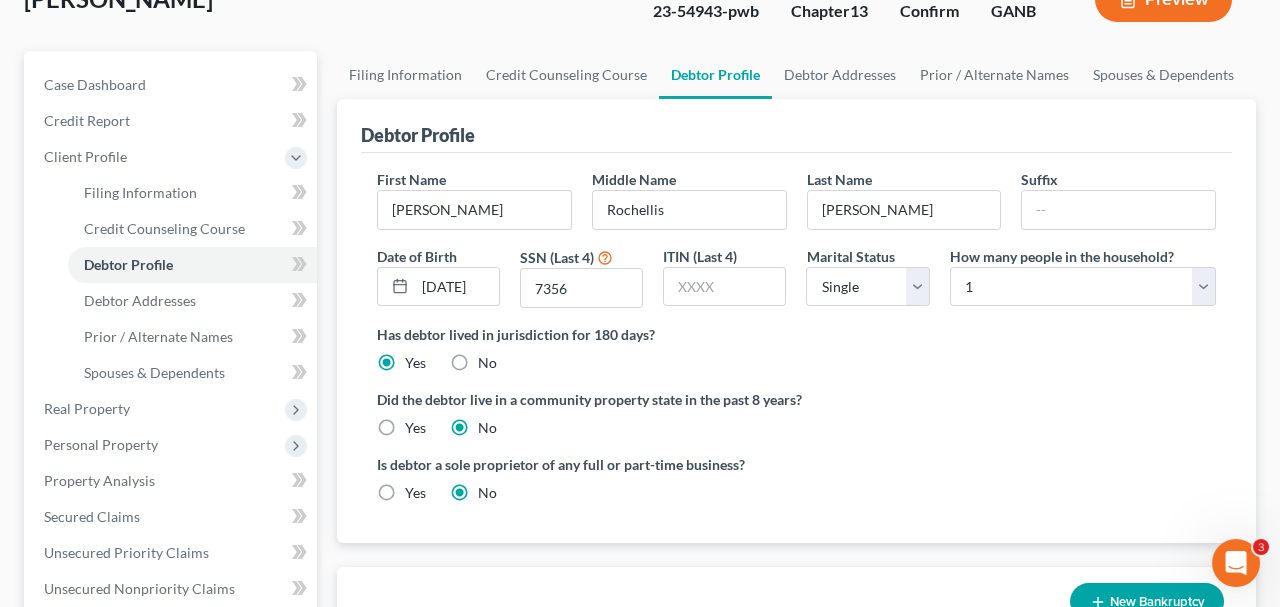 scroll, scrollTop: 133, scrollLeft: 0, axis: vertical 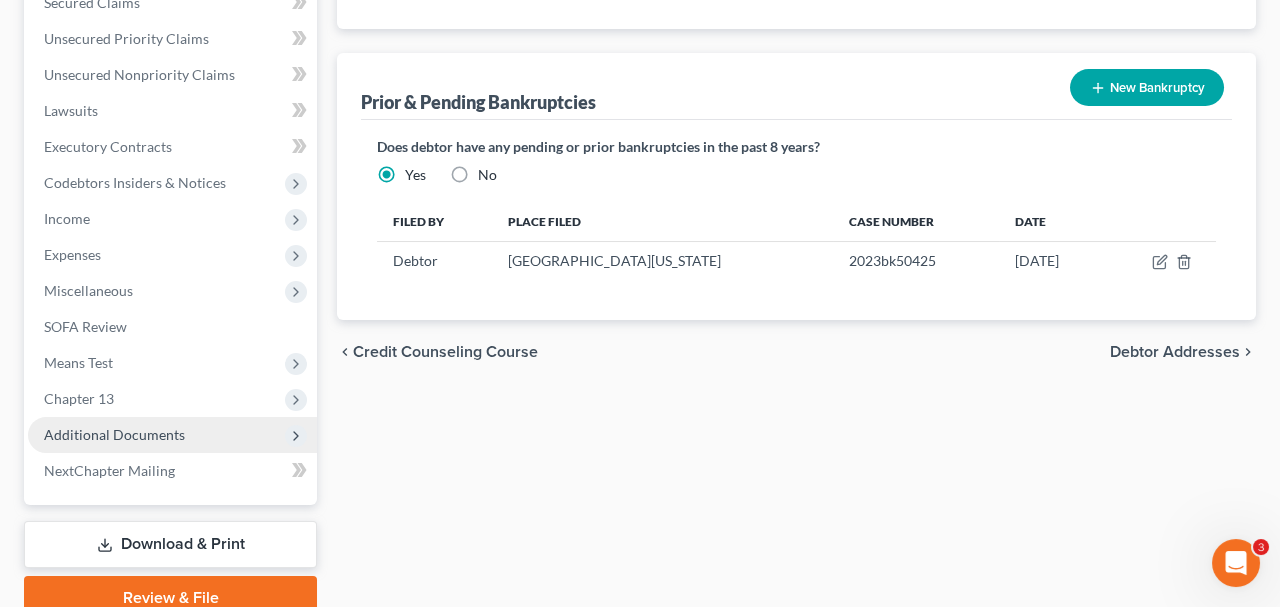 click on "Additional Documents" at bounding box center [114, 434] 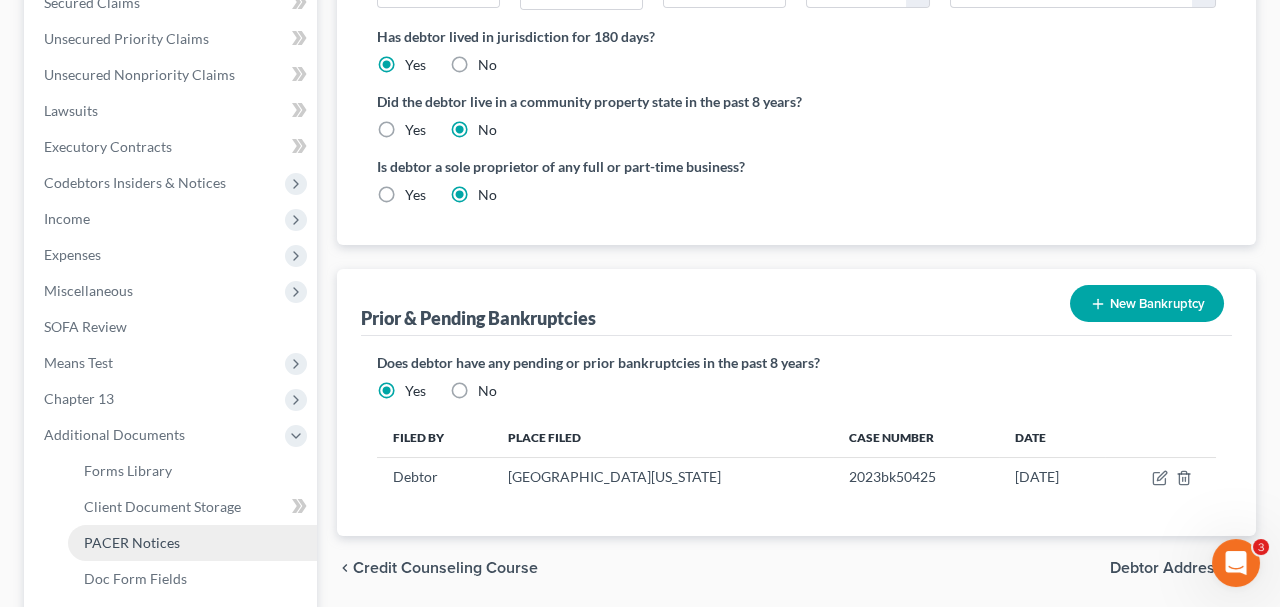click on "PACER Notices" at bounding box center (192, 543) 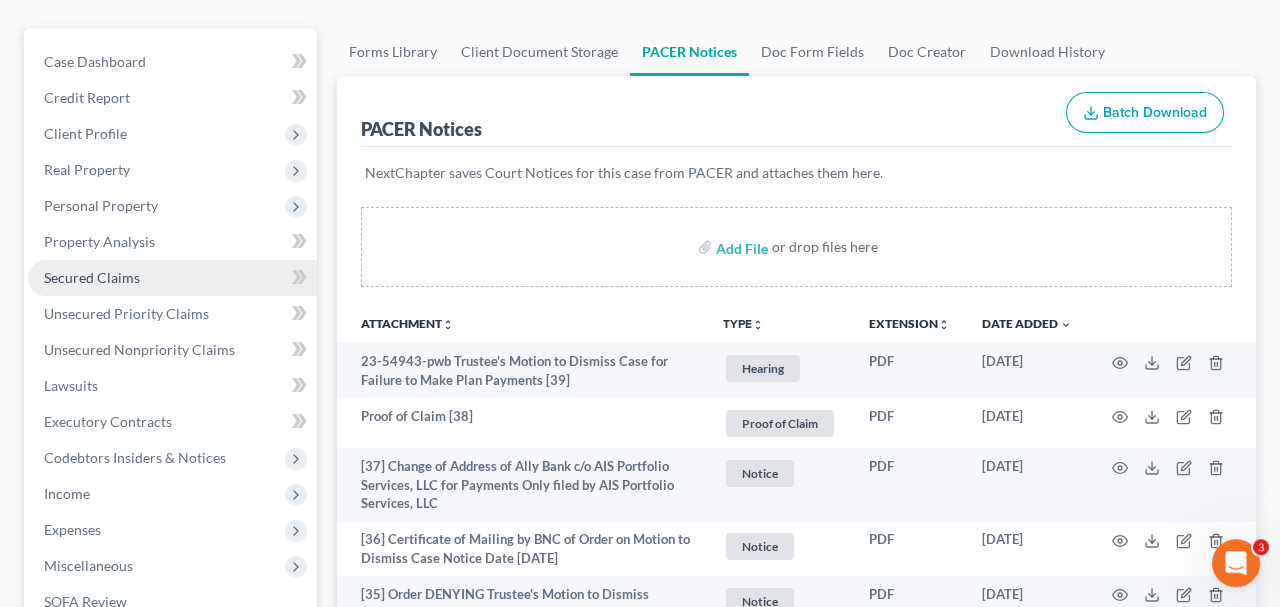 scroll, scrollTop: 0, scrollLeft: 0, axis: both 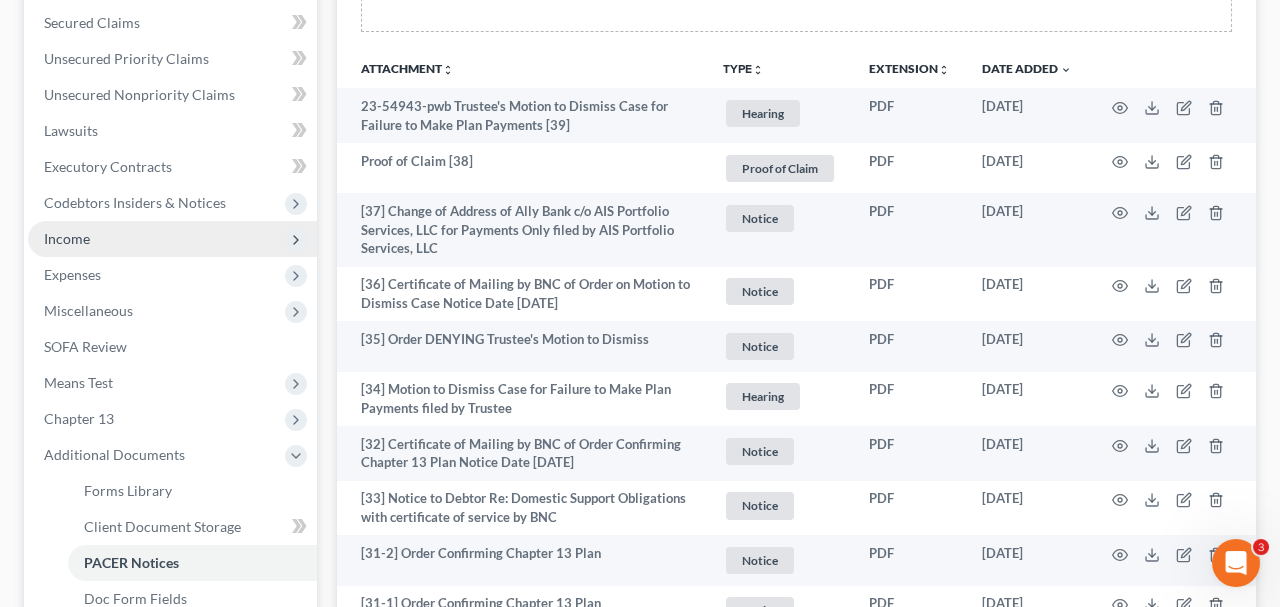 click on "Income" at bounding box center (172, 239) 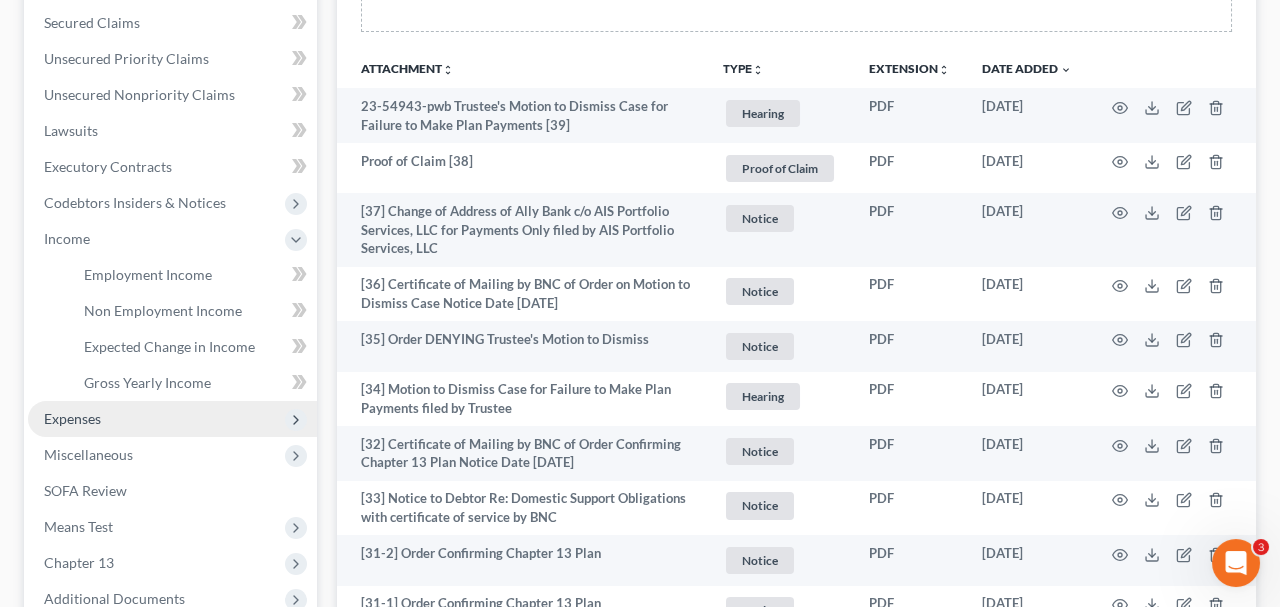 click on "Expenses" at bounding box center [172, 419] 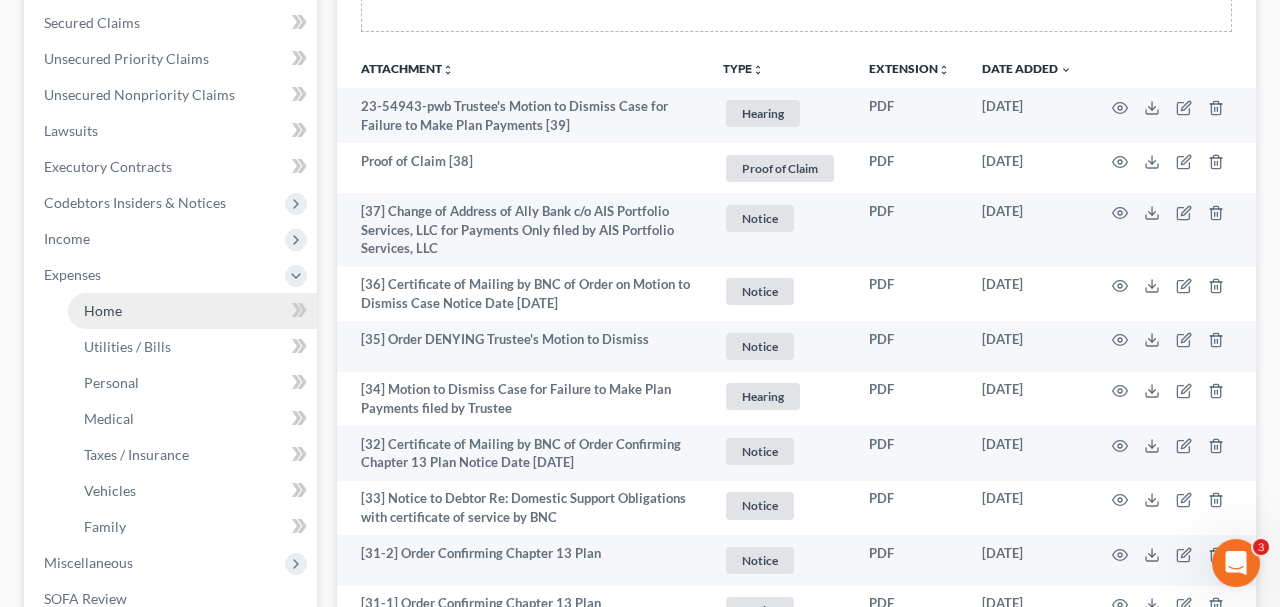 click on "Home" at bounding box center (103, 310) 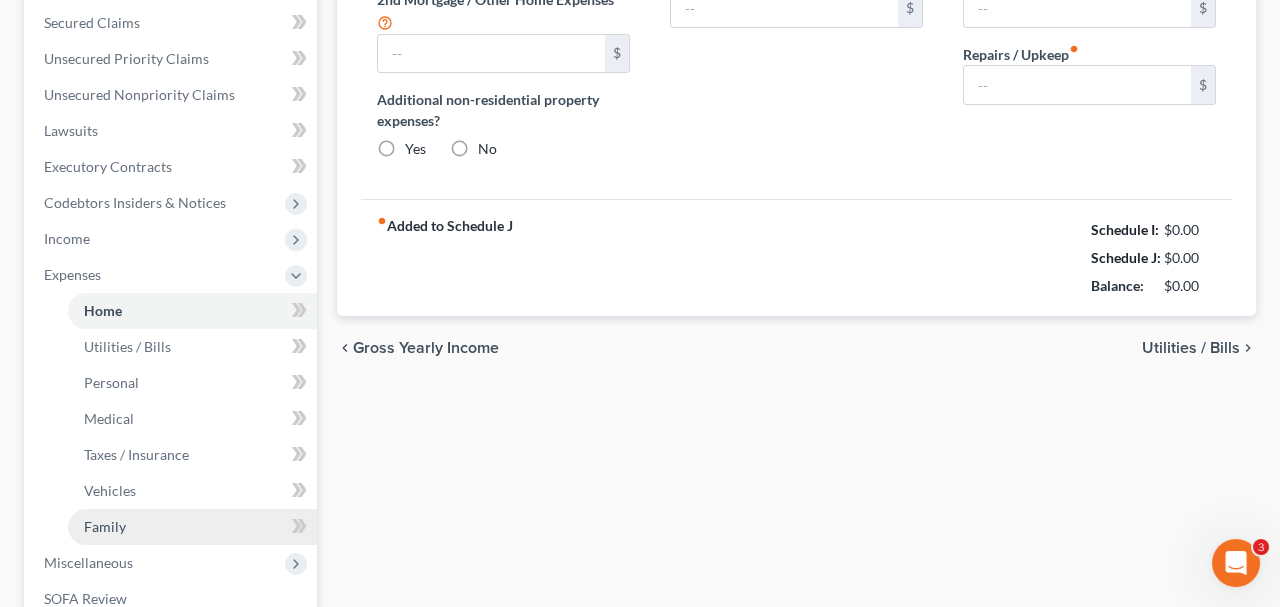 type on "823.00" 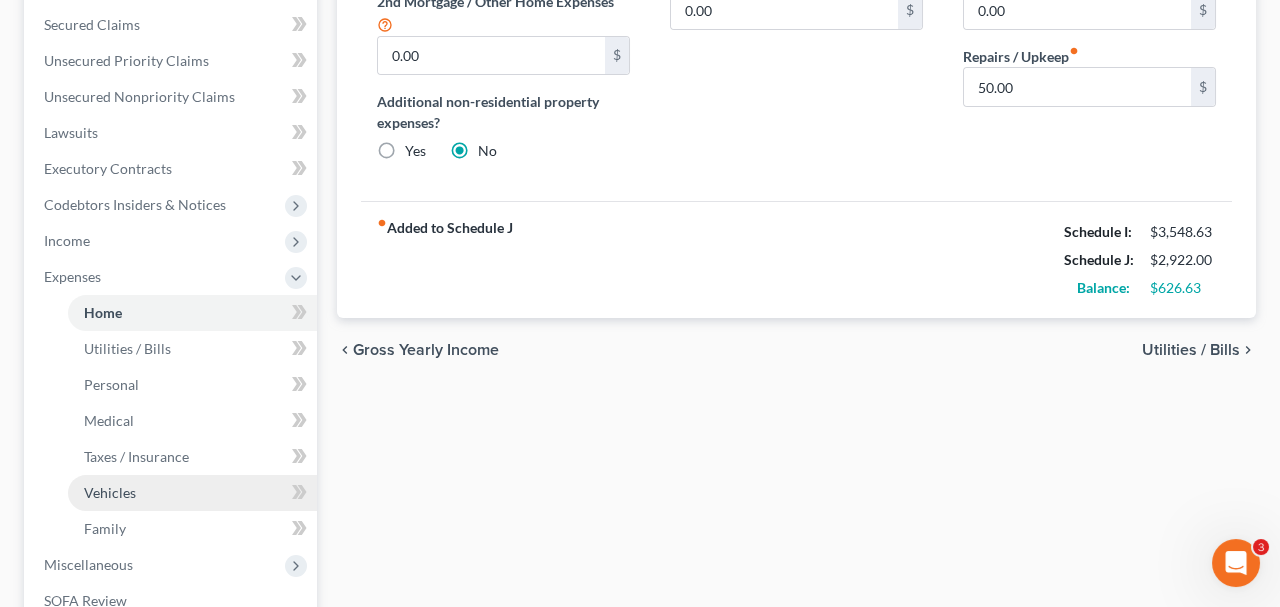 scroll, scrollTop: 416, scrollLeft: 0, axis: vertical 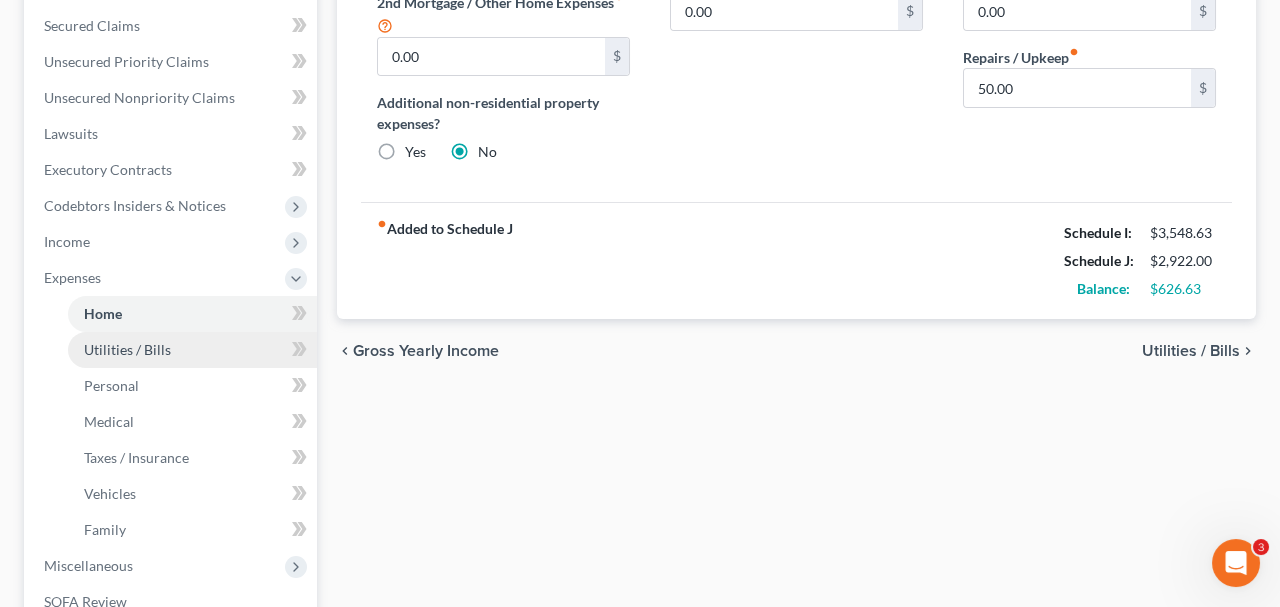 click on "Utilities / Bills" at bounding box center [127, 349] 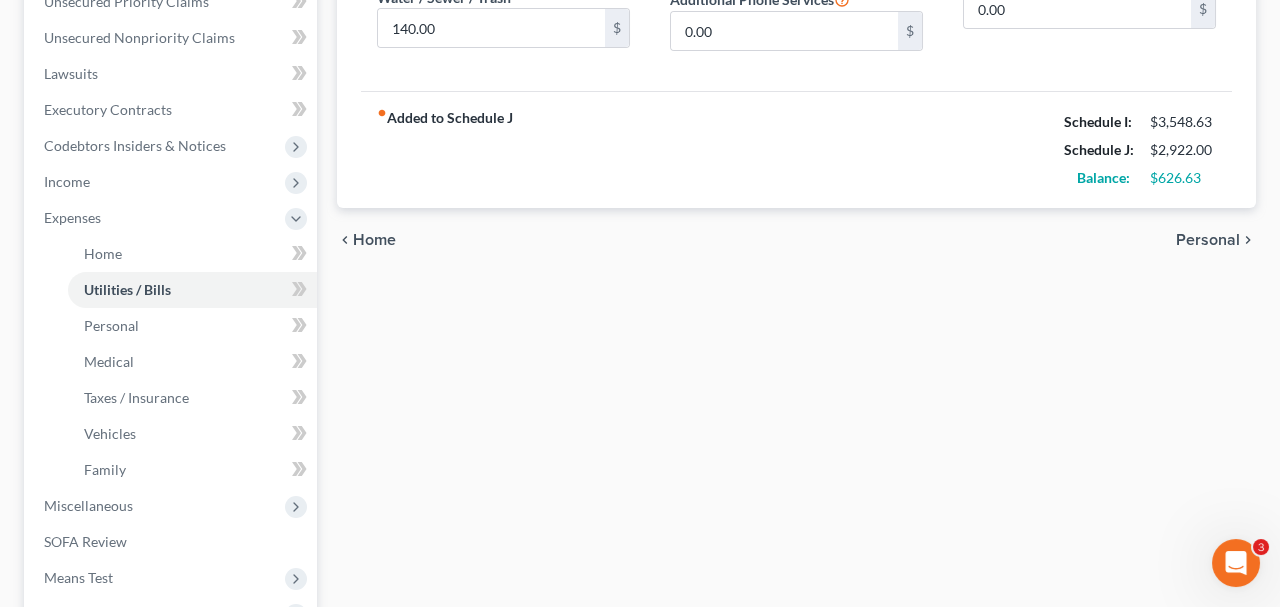 scroll, scrollTop: 527, scrollLeft: 0, axis: vertical 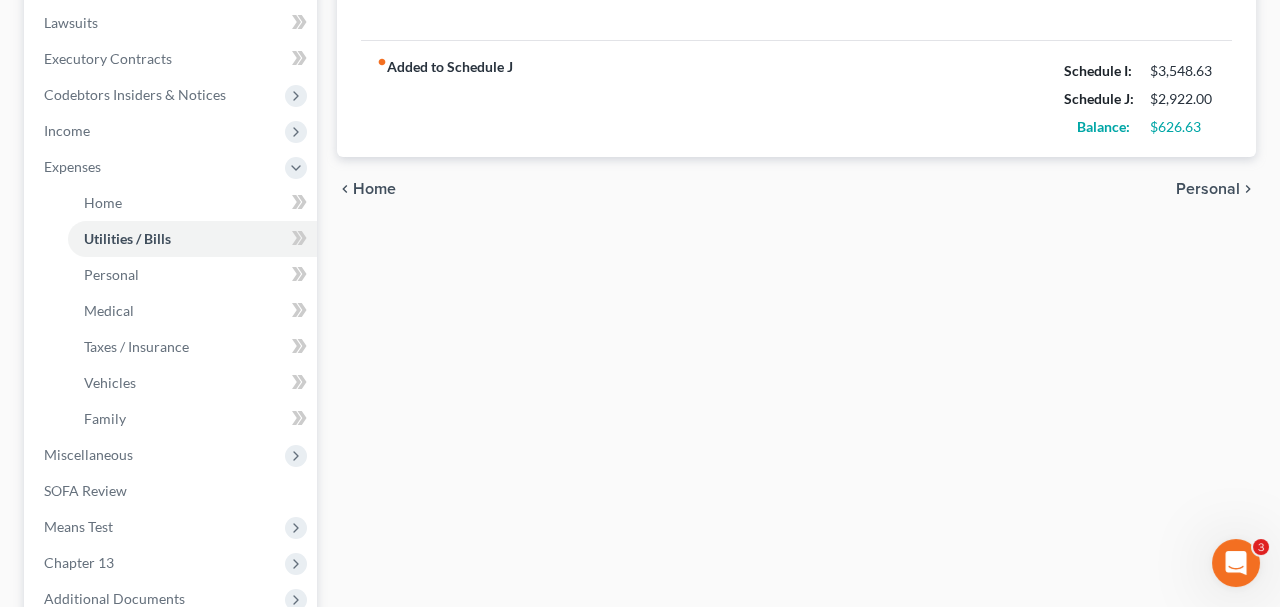 click on "Personal" at bounding box center (1208, 189) 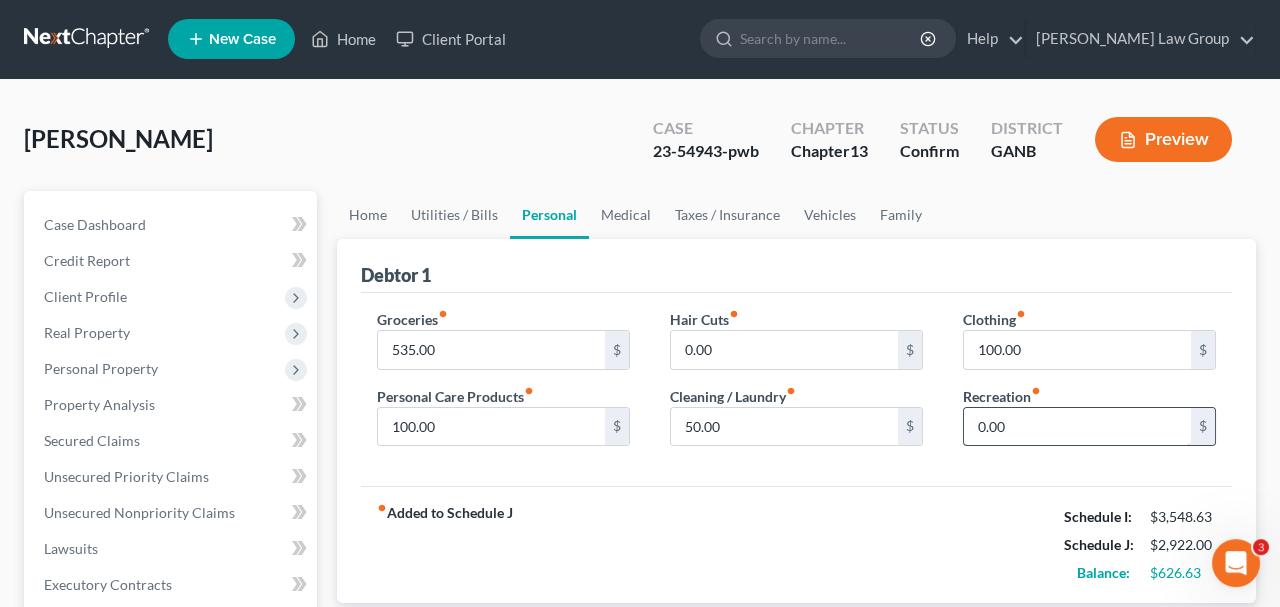 scroll, scrollTop: 0, scrollLeft: 0, axis: both 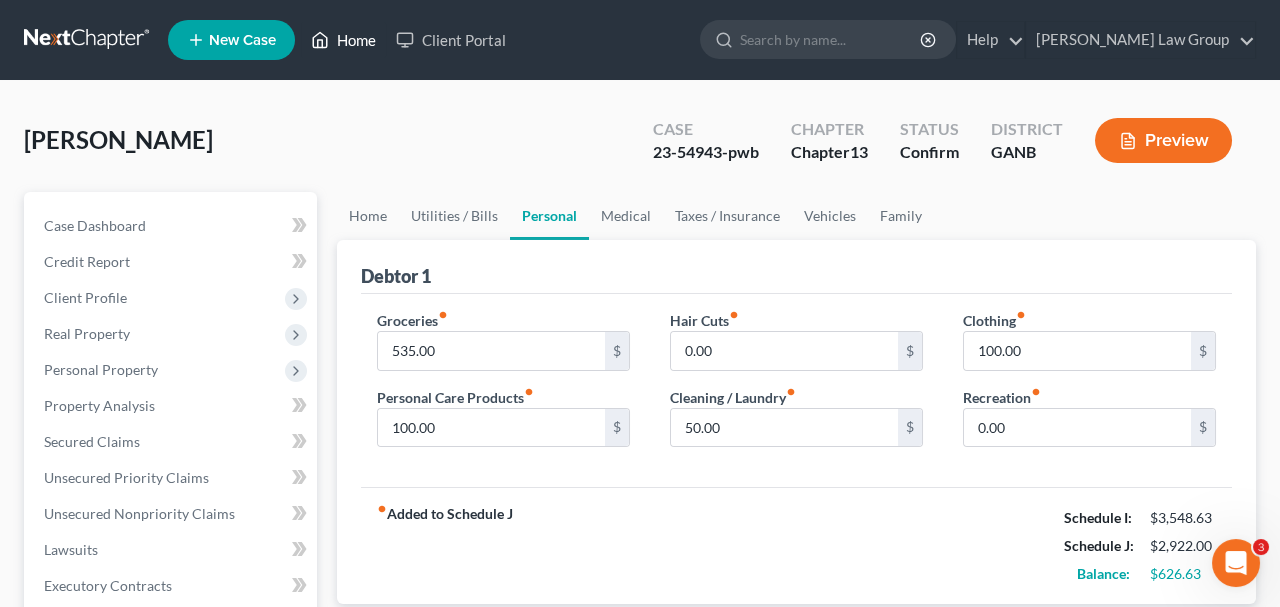 click on "Home" at bounding box center (343, 40) 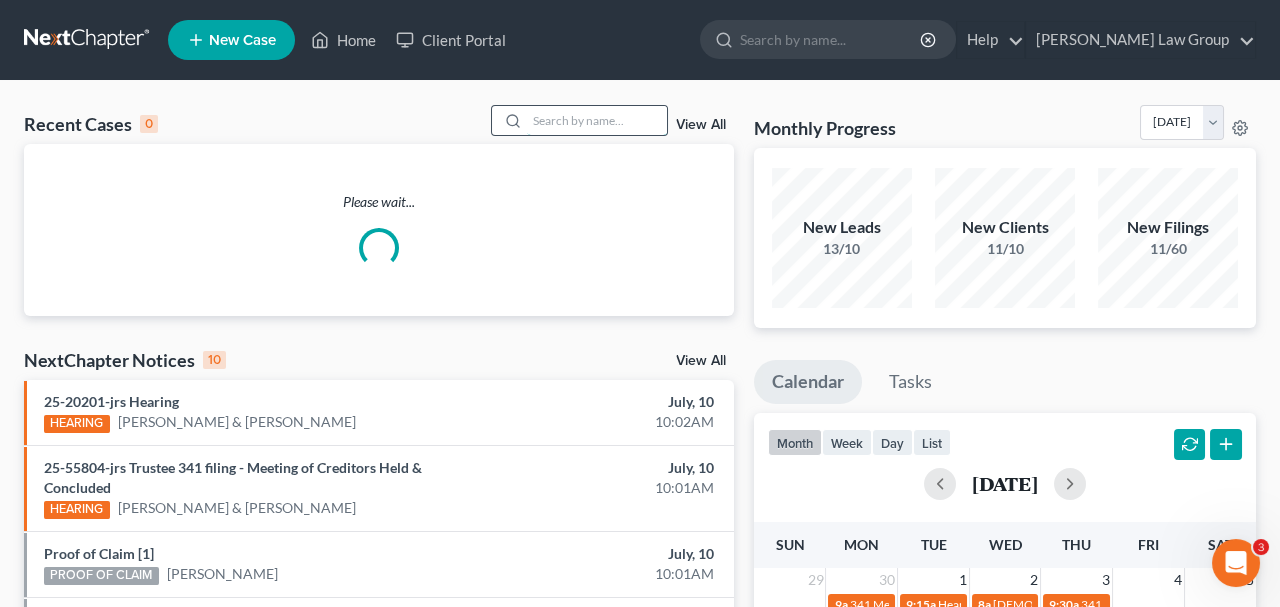 click at bounding box center [597, 120] 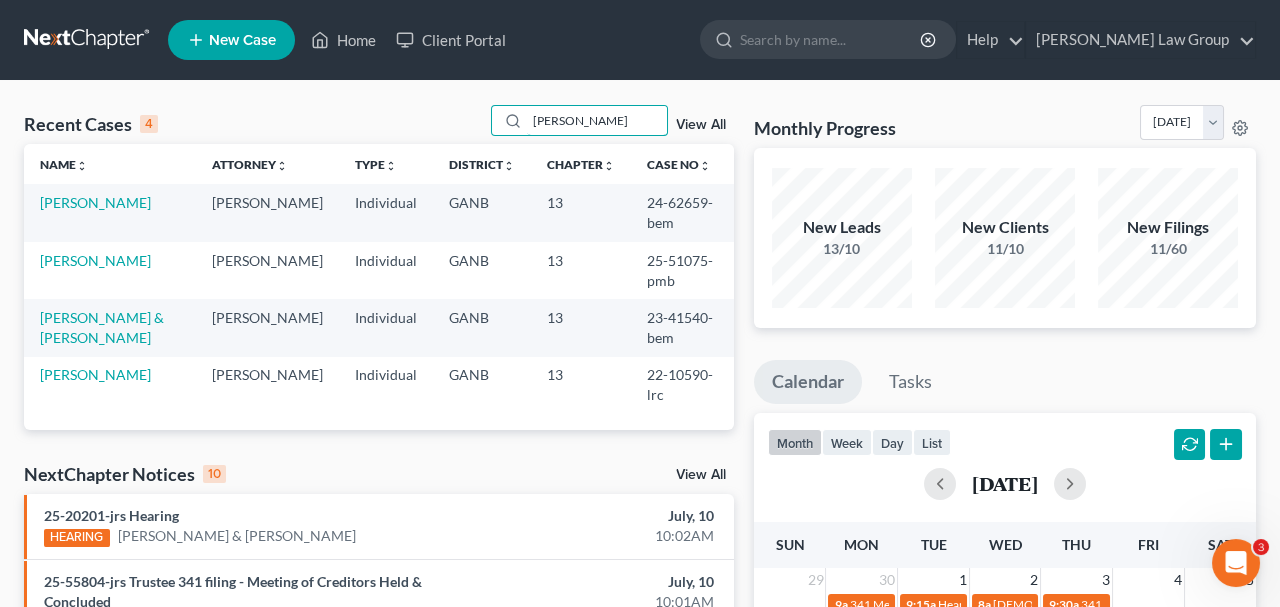 type on "[PERSON_NAME]" 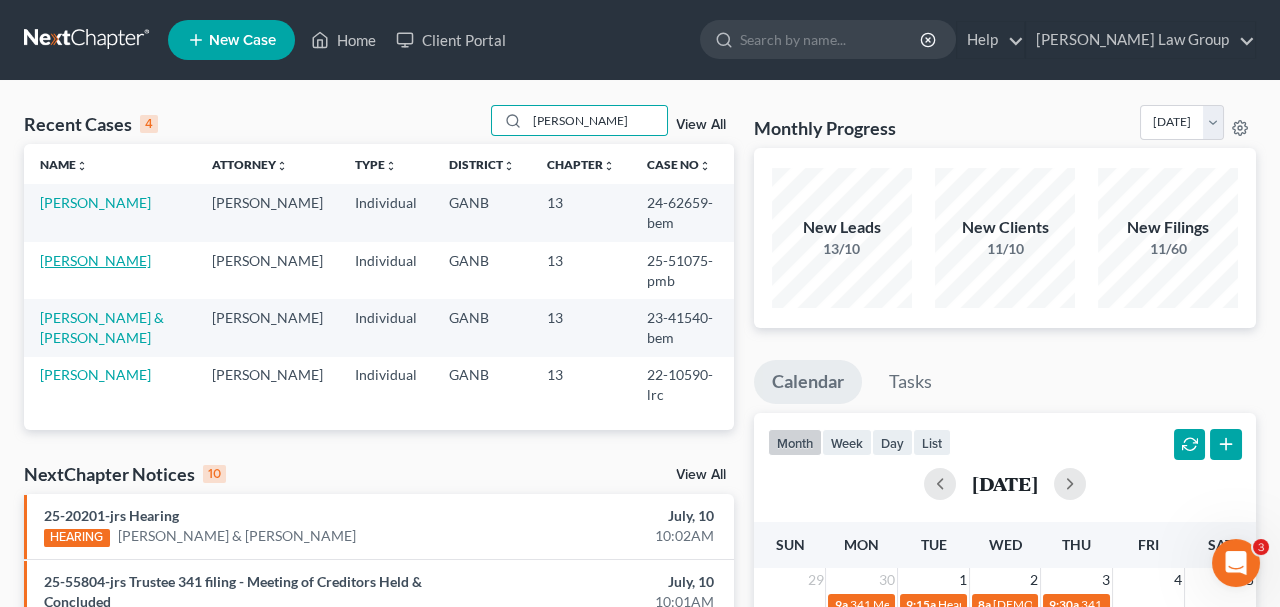 click on "[PERSON_NAME]" at bounding box center [95, 260] 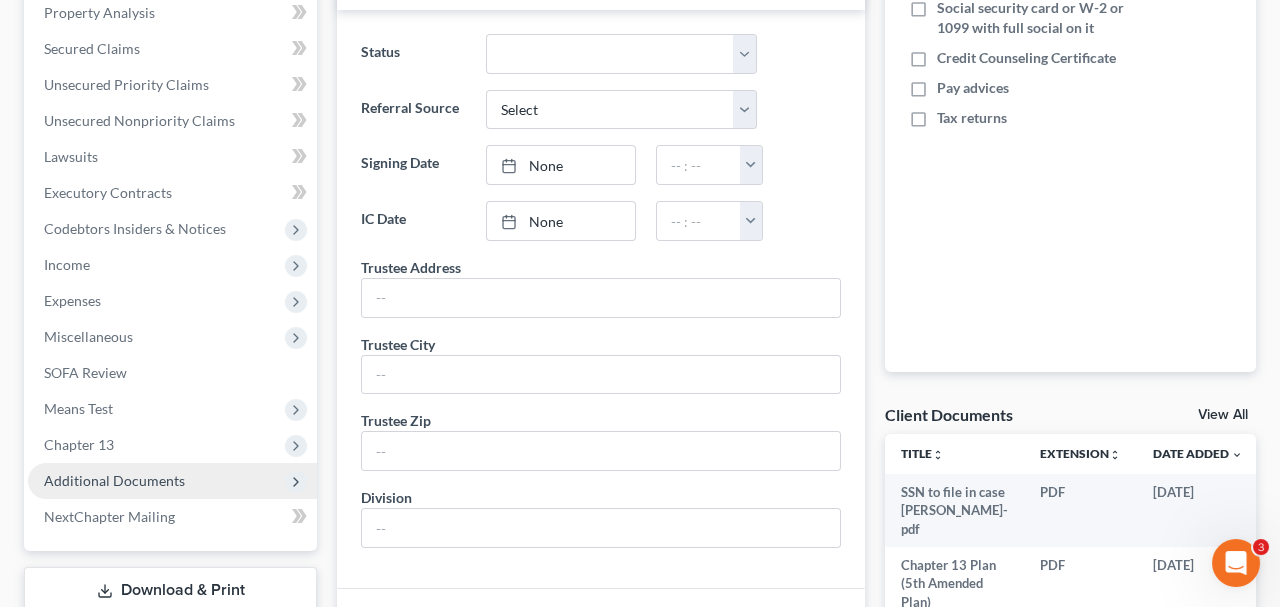 click on "Additional Documents" at bounding box center (114, 480) 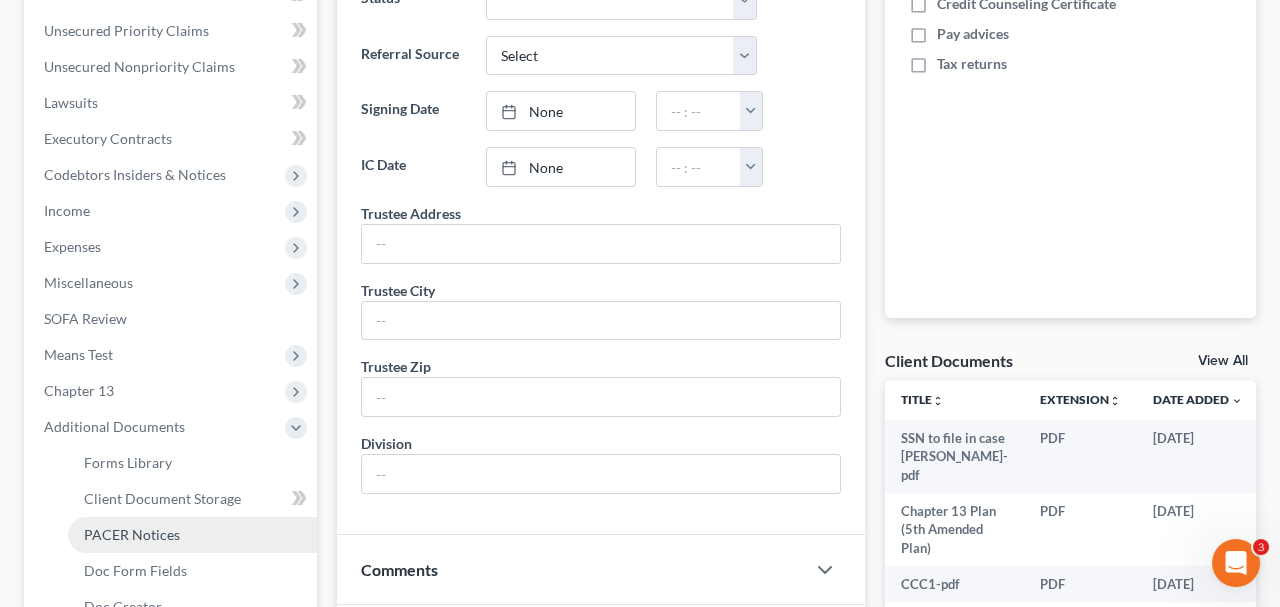 click on "PACER Notices" at bounding box center [132, 534] 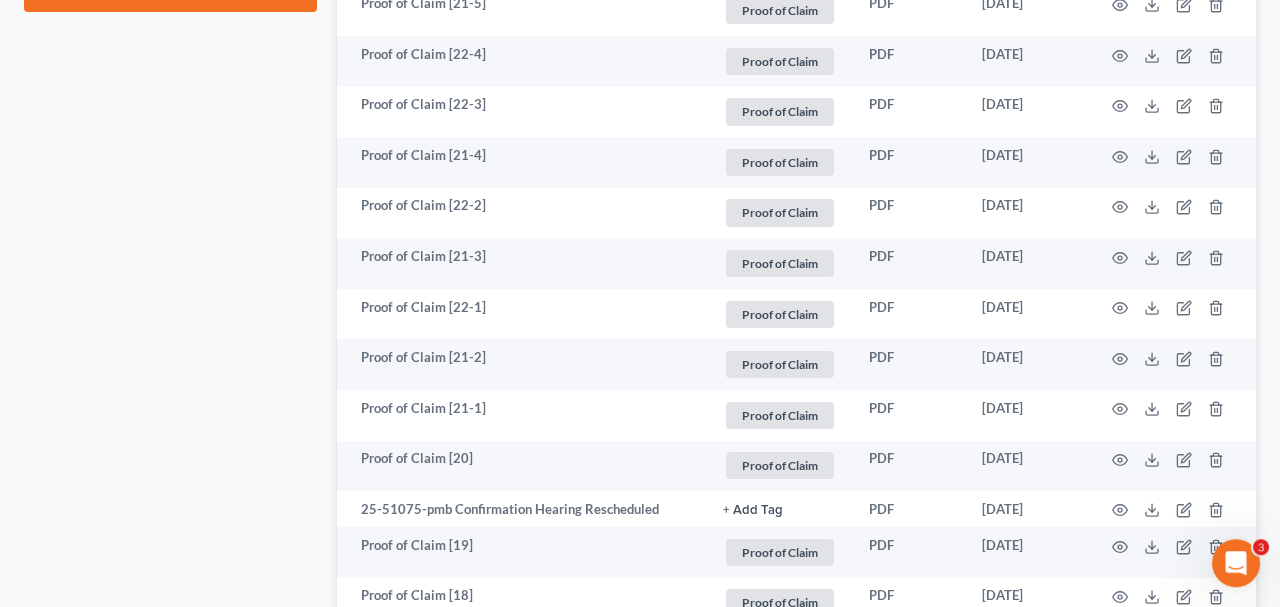 scroll, scrollTop: 807, scrollLeft: 0, axis: vertical 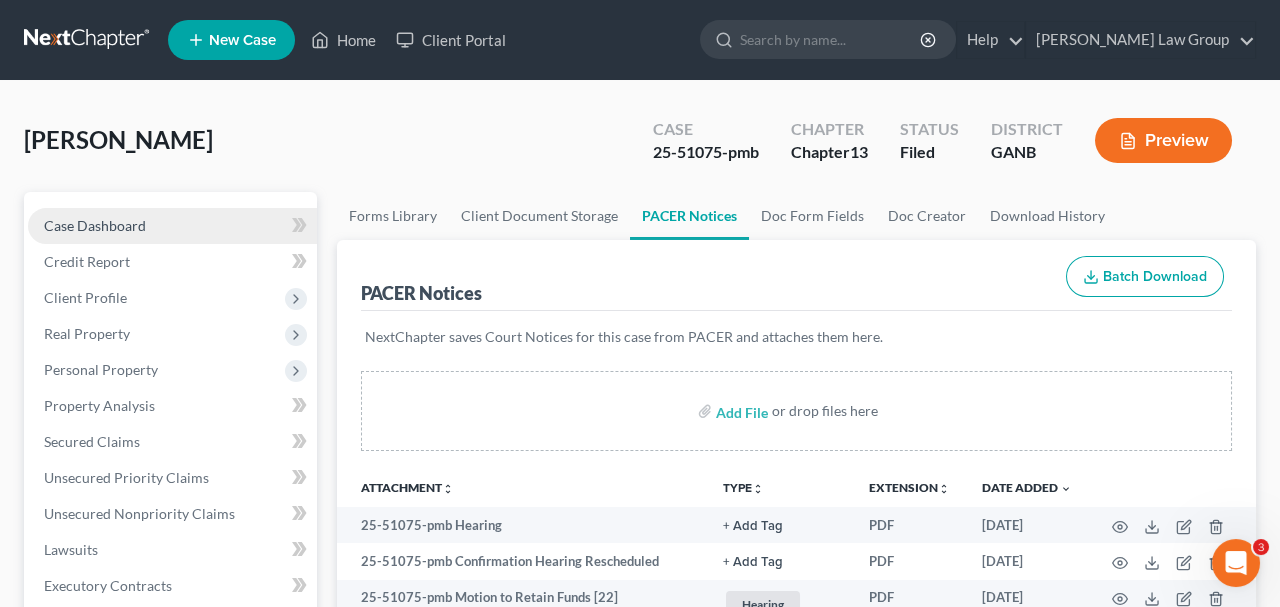 click on "Case Dashboard" at bounding box center (172, 226) 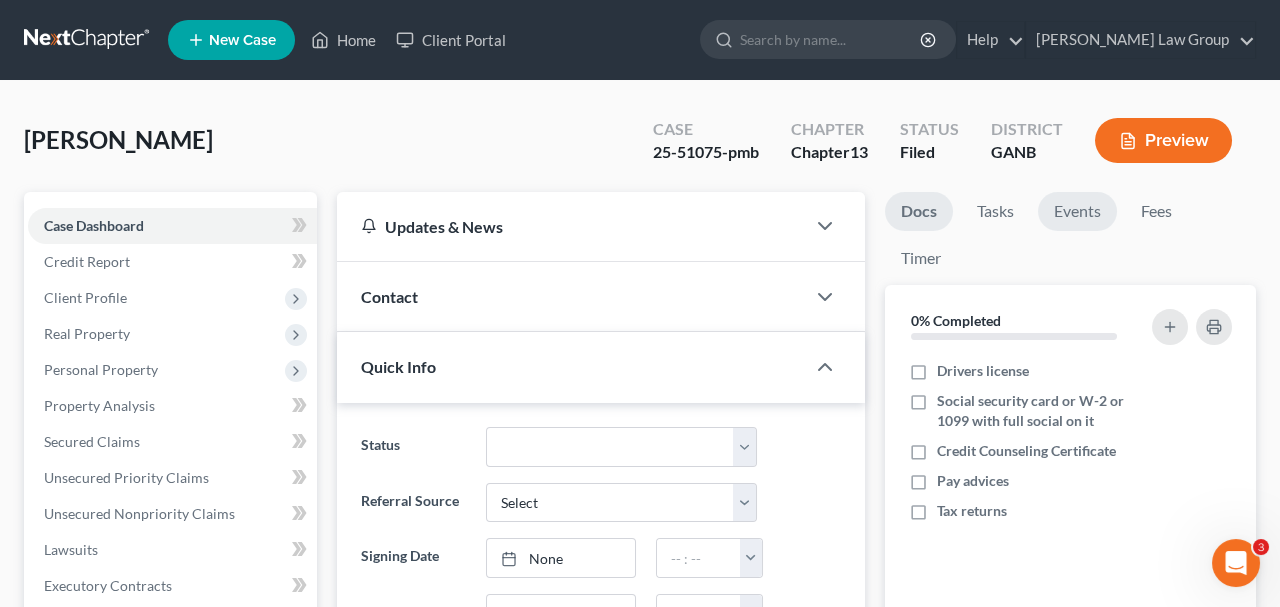 click on "Events" at bounding box center [1077, 211] 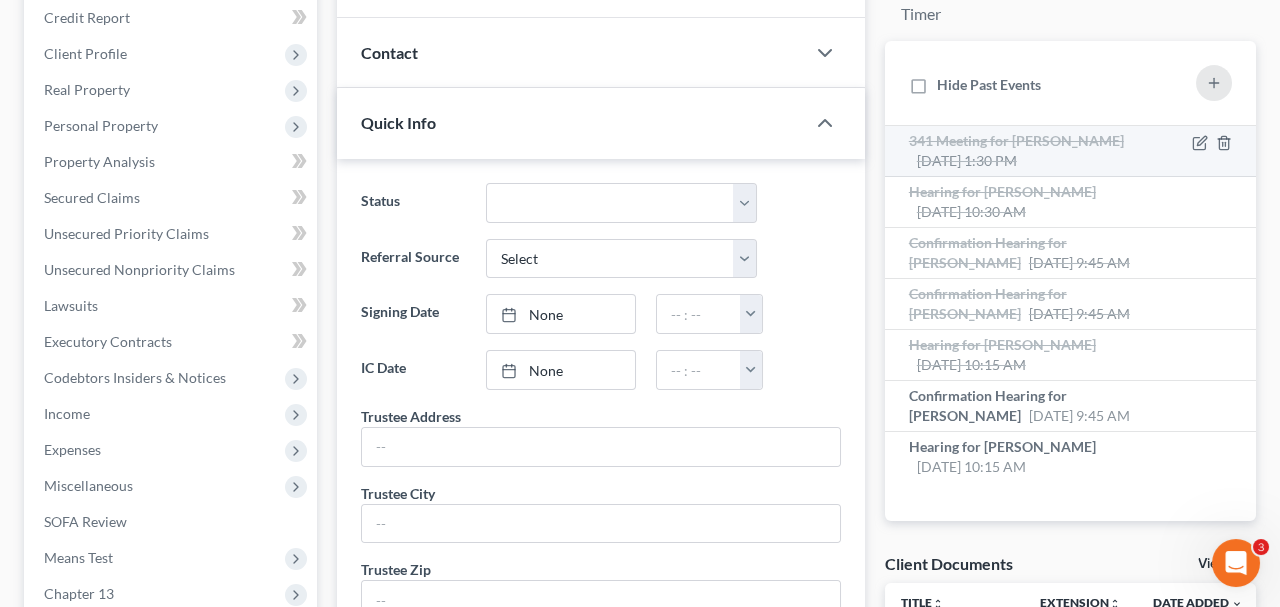 scroll, scrollTop: 242, scrollLeft: 0, axis: vertical 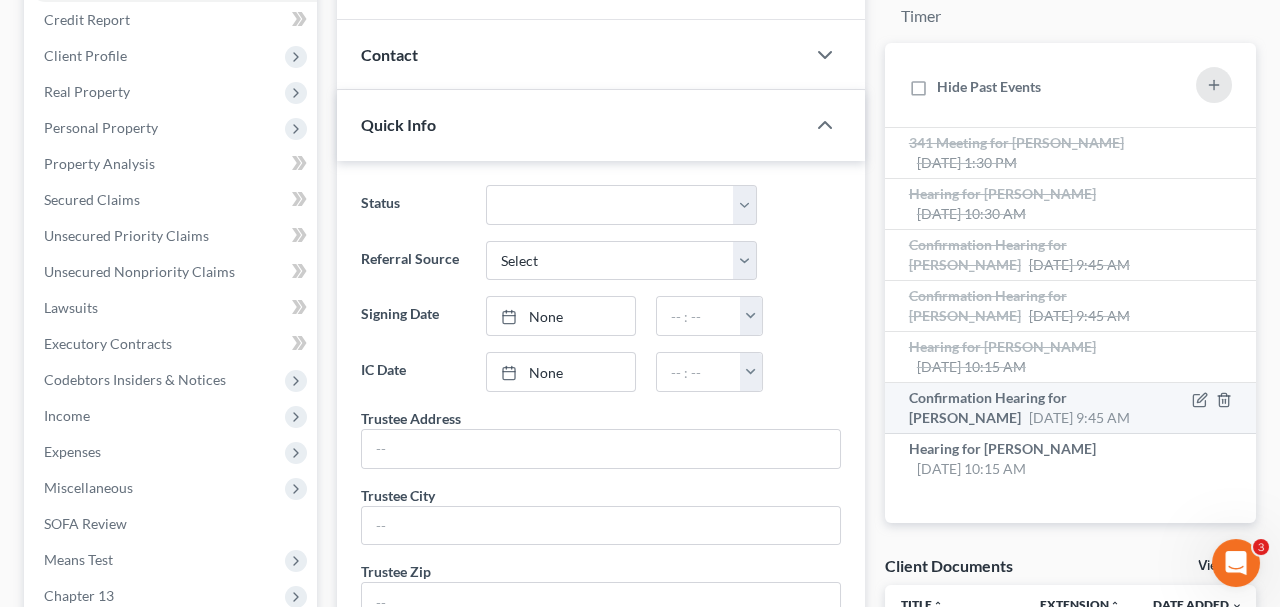 click on "[DATE] 9:45 AM" at bounding box center (1079, 417) 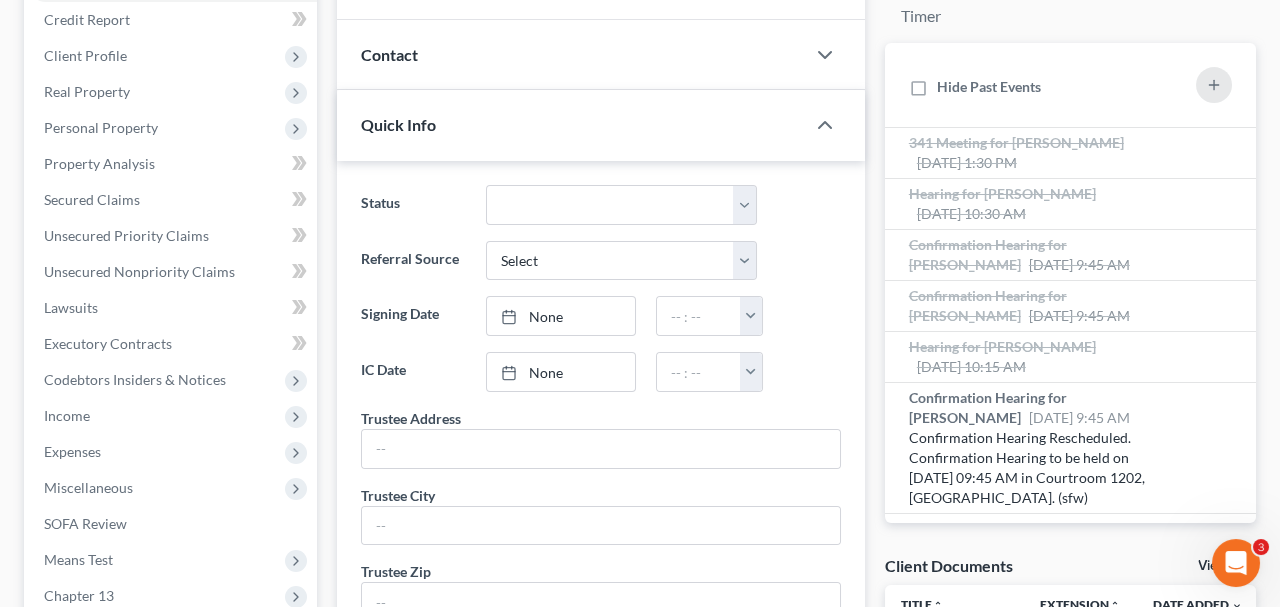 scroll, scrollTop: 0, scrollLeft: 0, axis: both 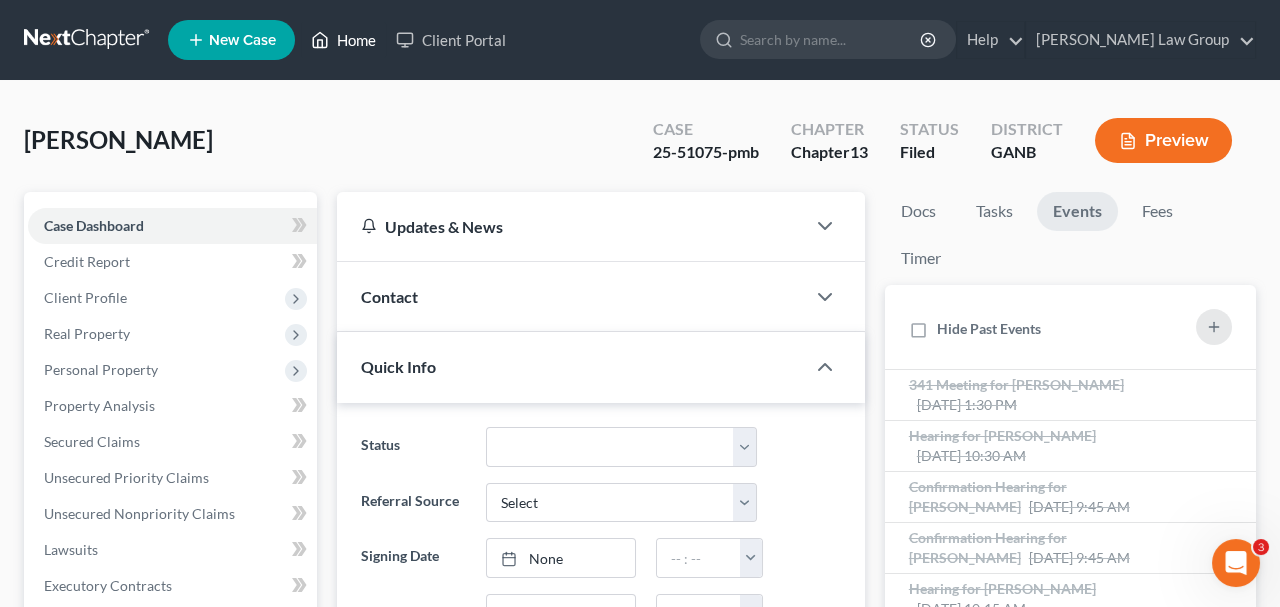 click on "Home" at bounding box center (343, 40) 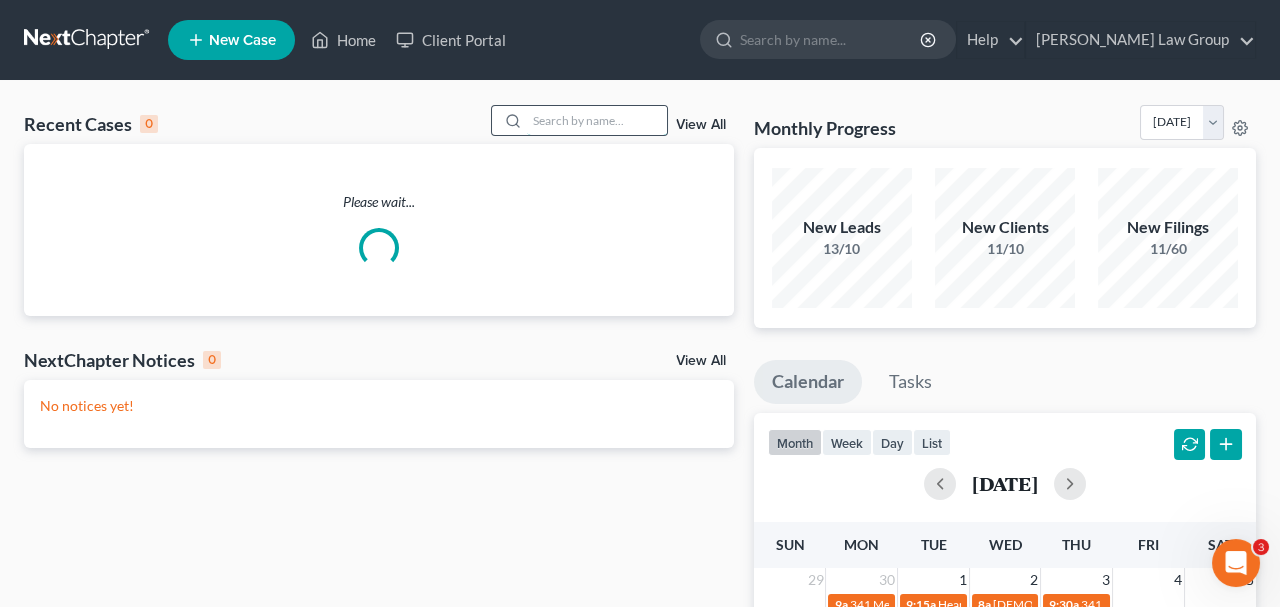 click at bounding box center (597, 120) 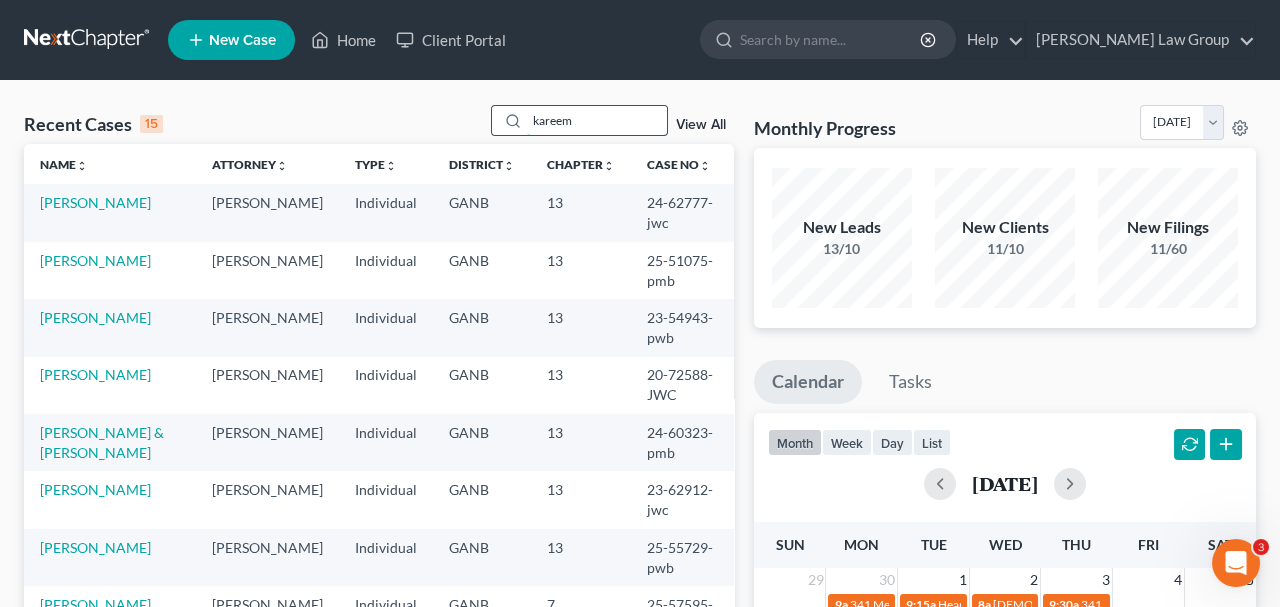 type on "kareem" 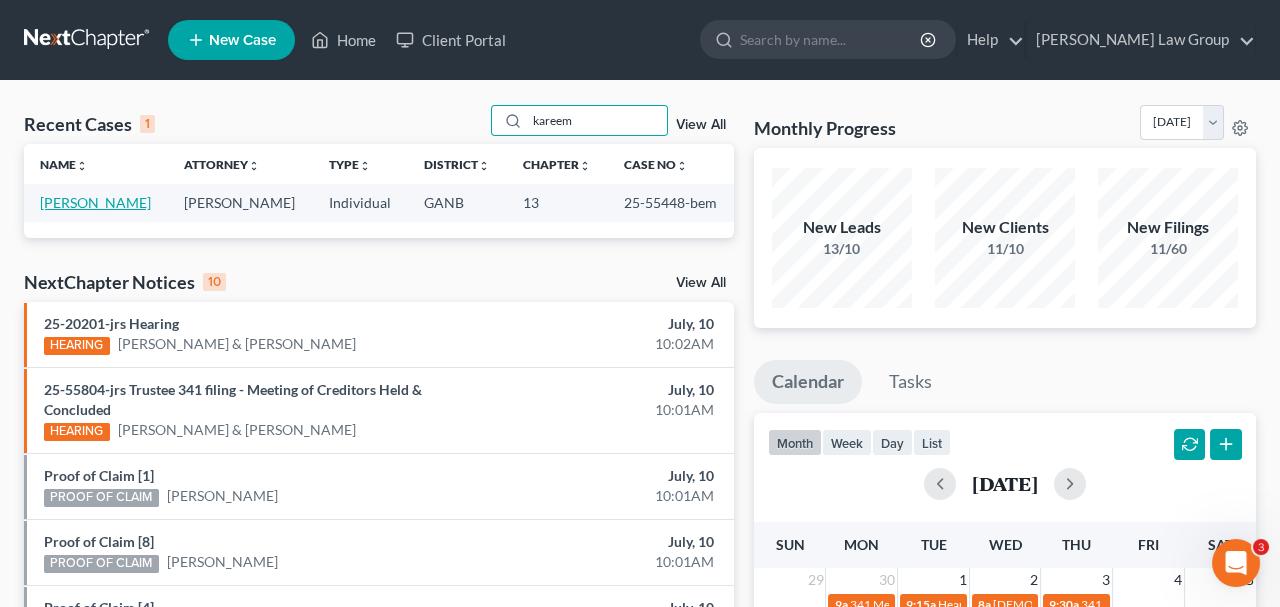 click on "[PERSON_NAME]" at bounding box center (95, 202) 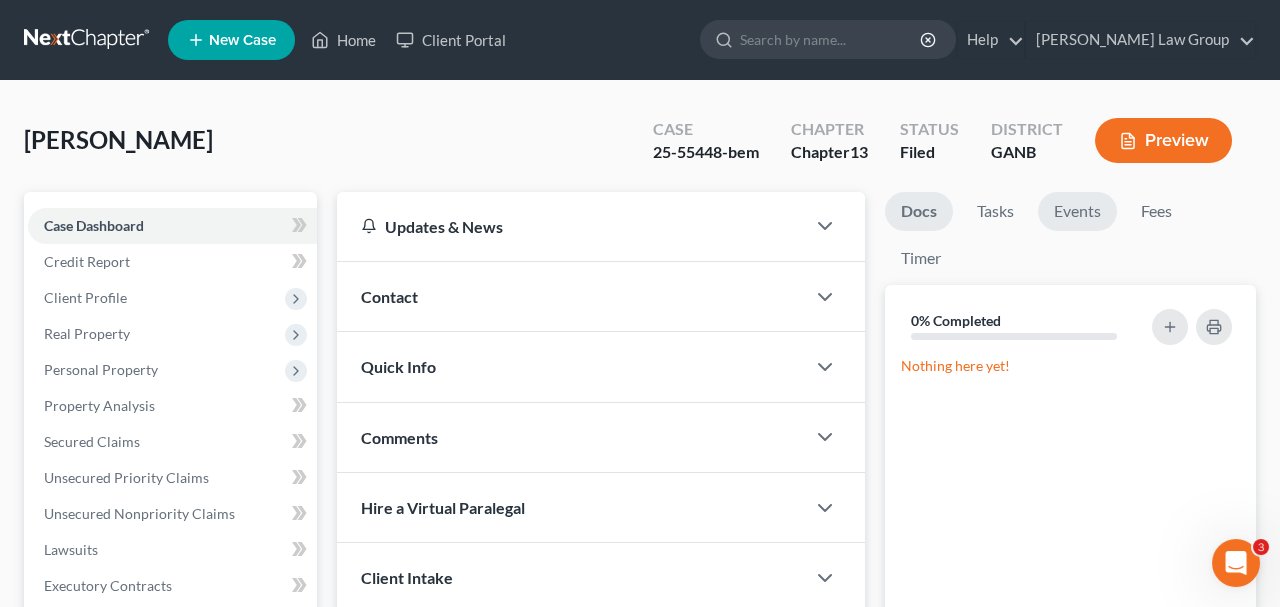 click on "Events" at bounding box center (1077, 211) 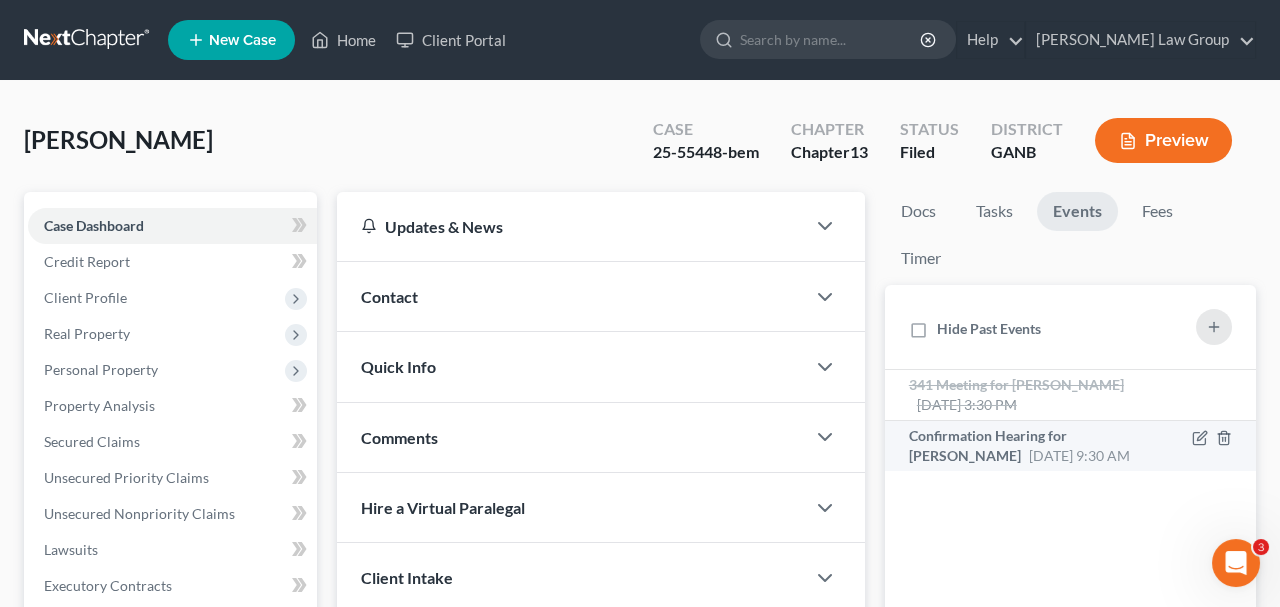 click on "Confirmation Hearing for [PERSON_NAME]" at bounding box center (988, 445) 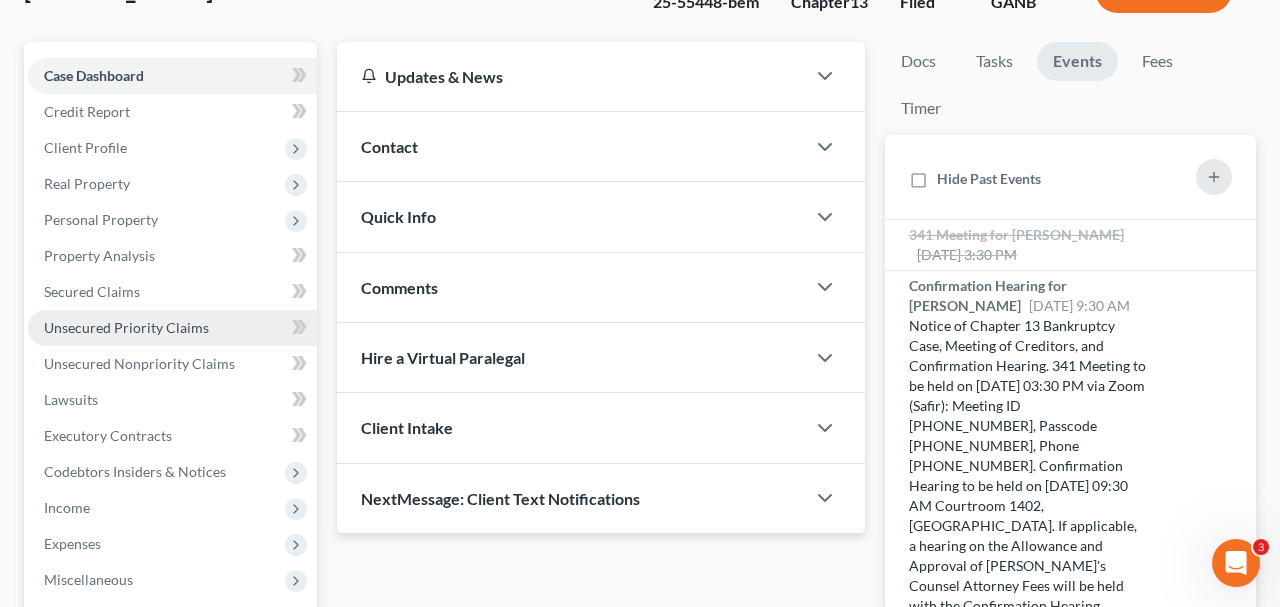 scroll, scrollTop: 565, scrollLeft: 0, axis: vertical 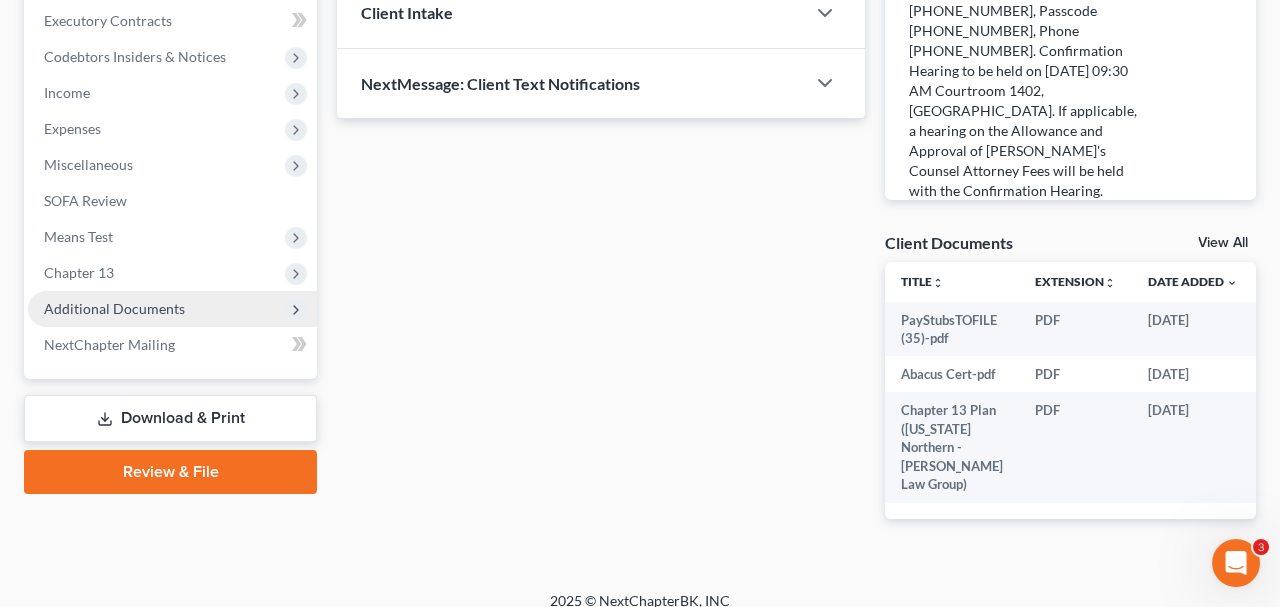 click on "Additional Documents" at bounding box center [114, 308] 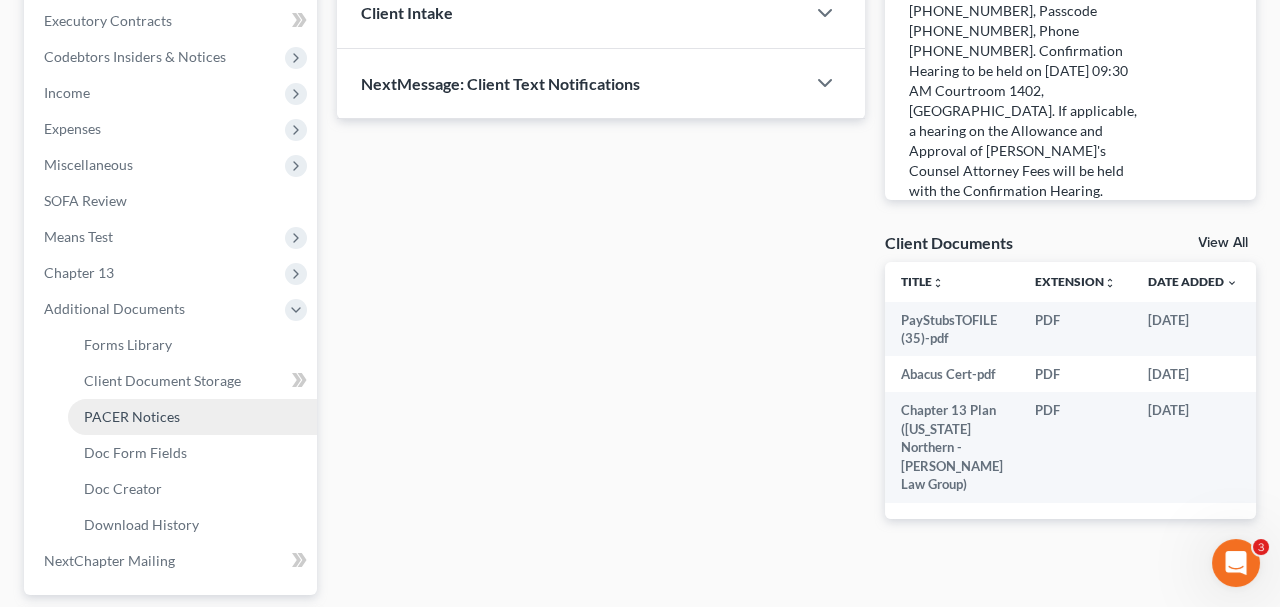click on "PACER Notices" at bounding box center [192, 417] 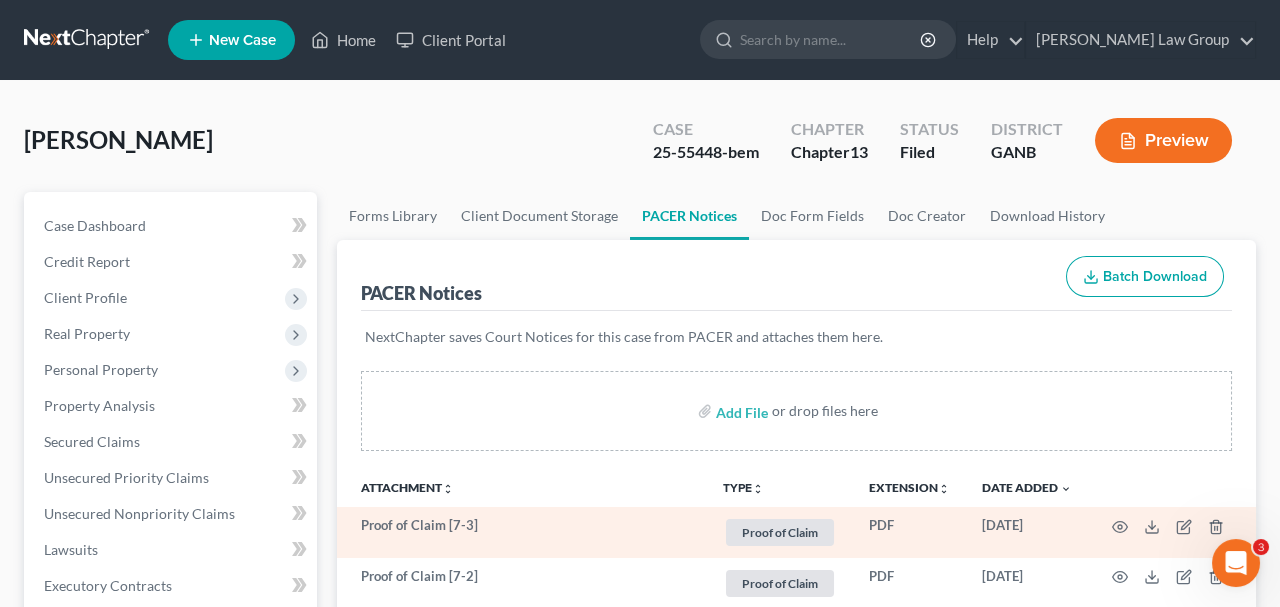 scroll, scrollTop: 7, scrollLeft: 0, axis: vertical 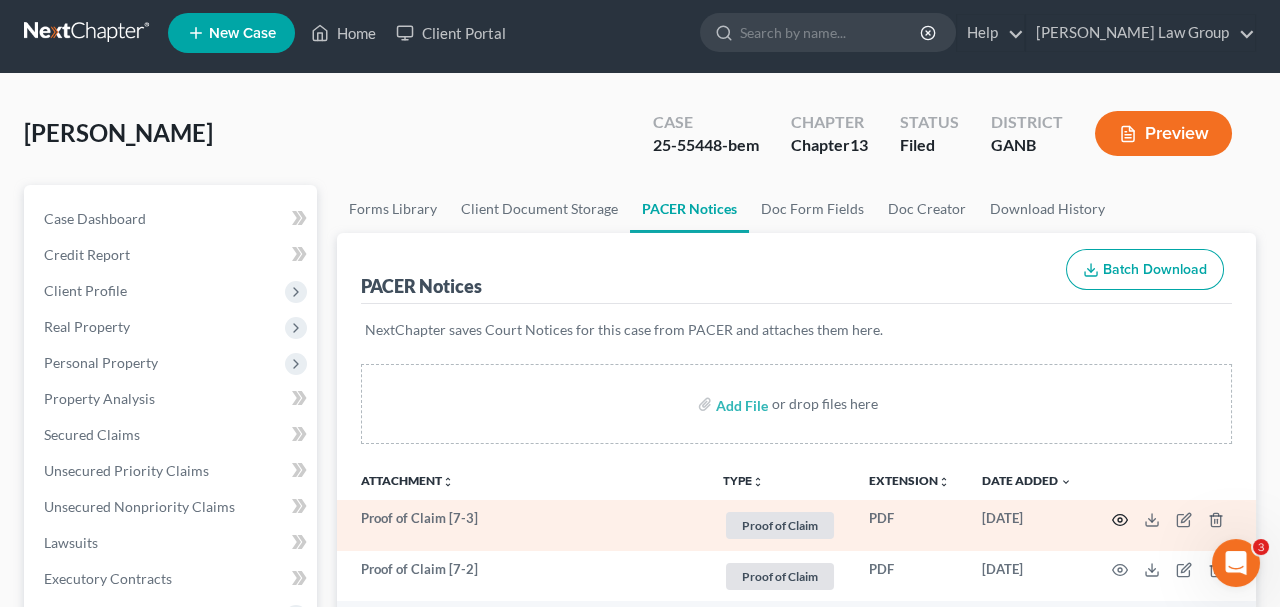 click 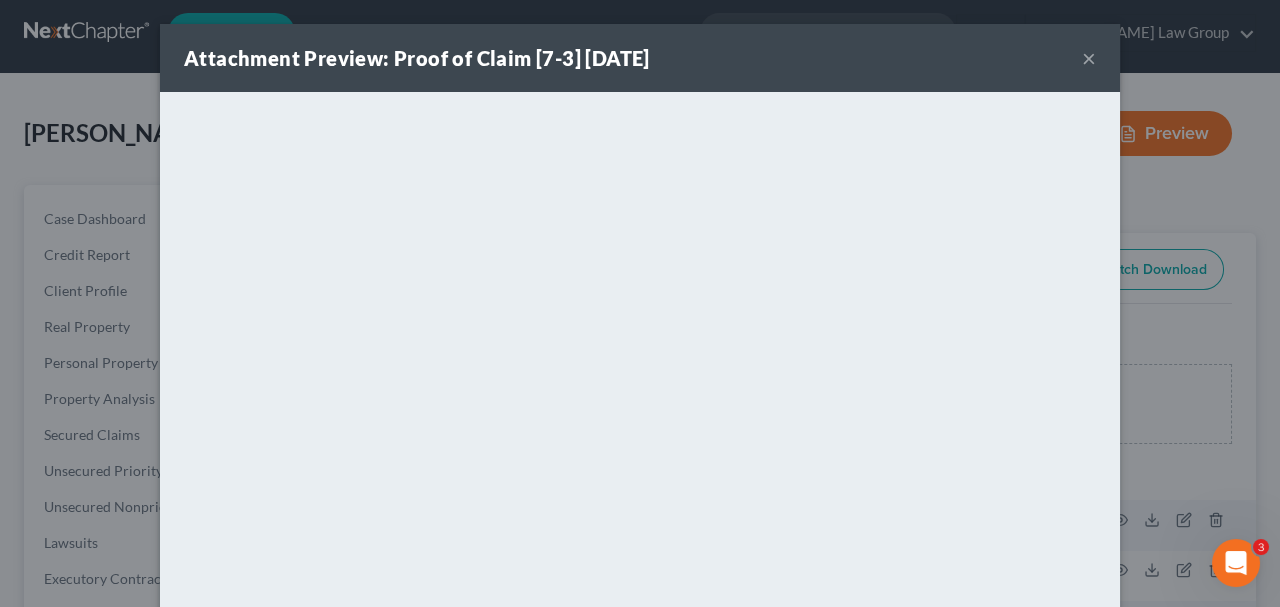 click on "×" at bounding box center (1089, 58) 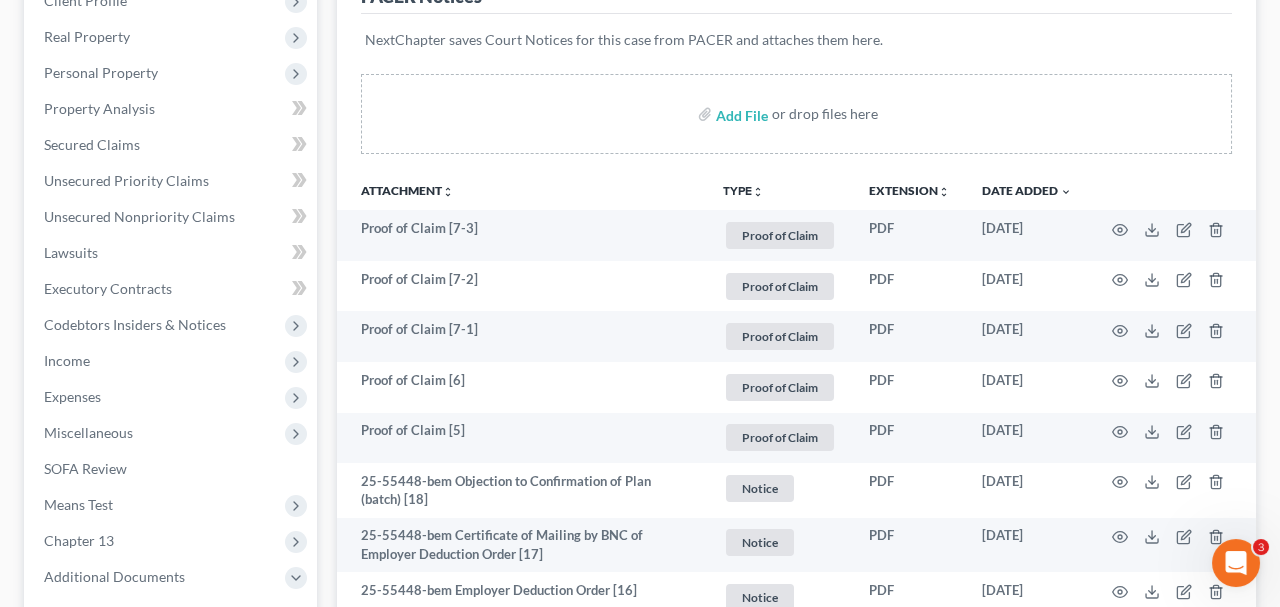 scroll, scrollTop: 448, scrollLeft: 0, axis: vertical 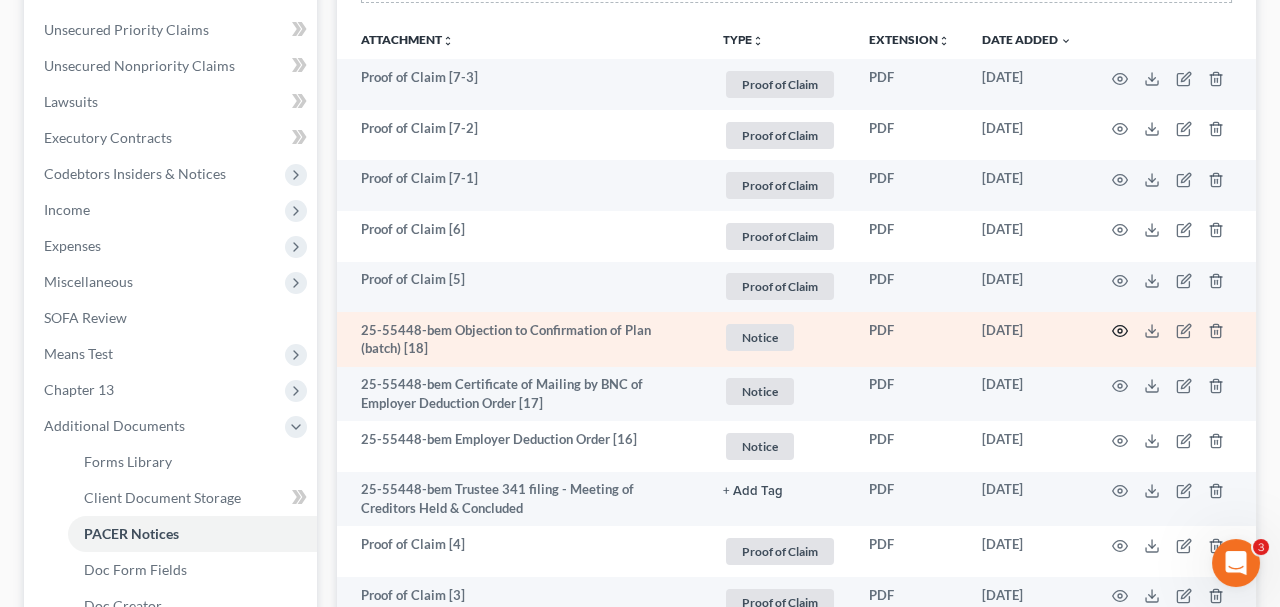 click 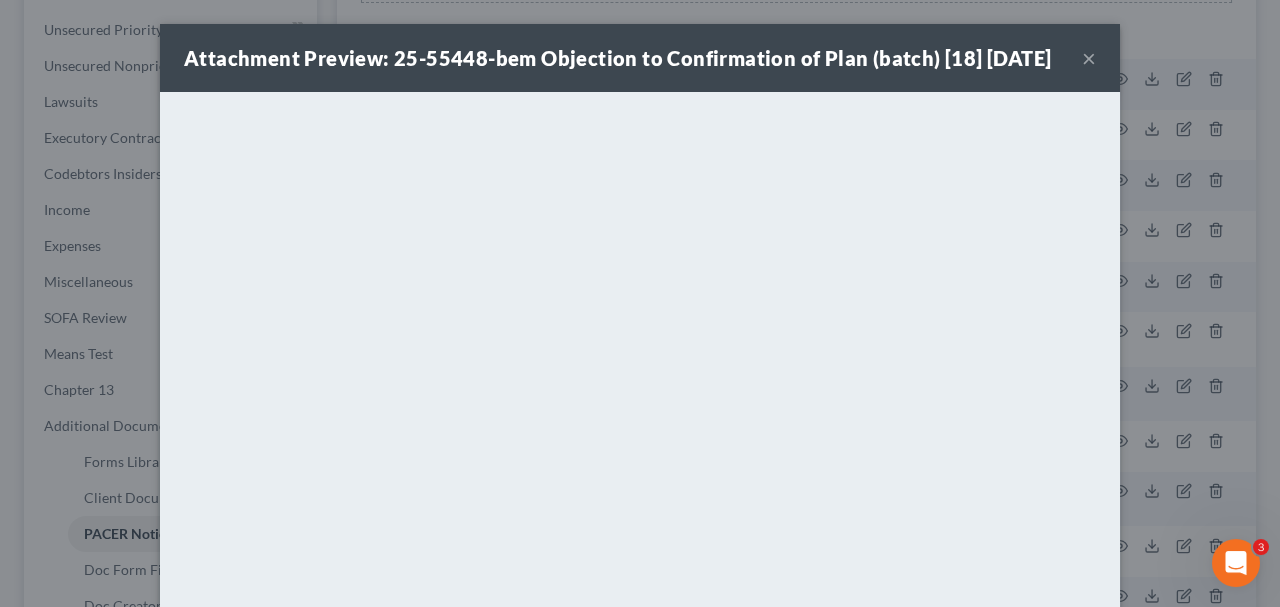 click on "×" at bounding box center (1089, 58) 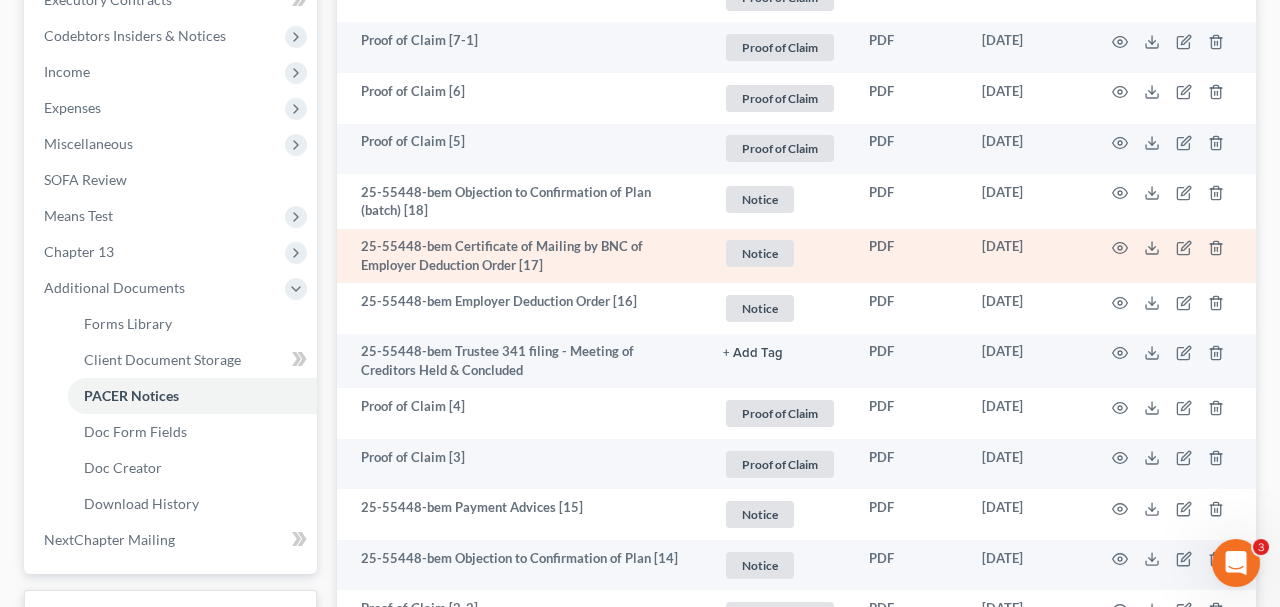 scroll, scrollTop: 763, scrollLeft: 0, axis: vertical 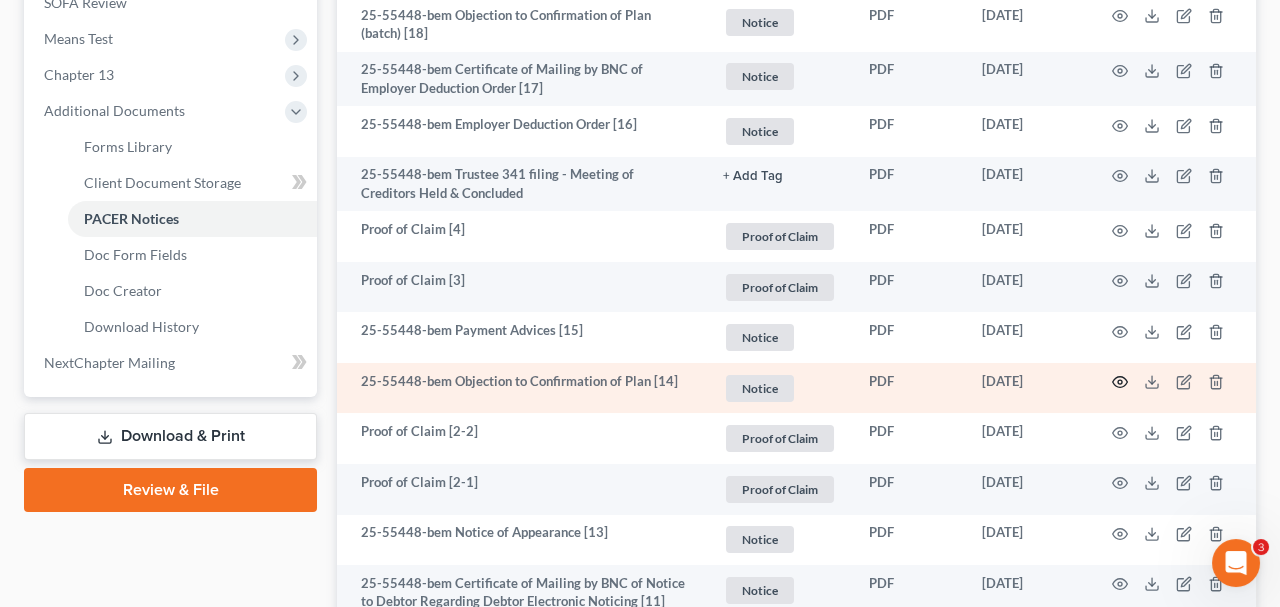 click 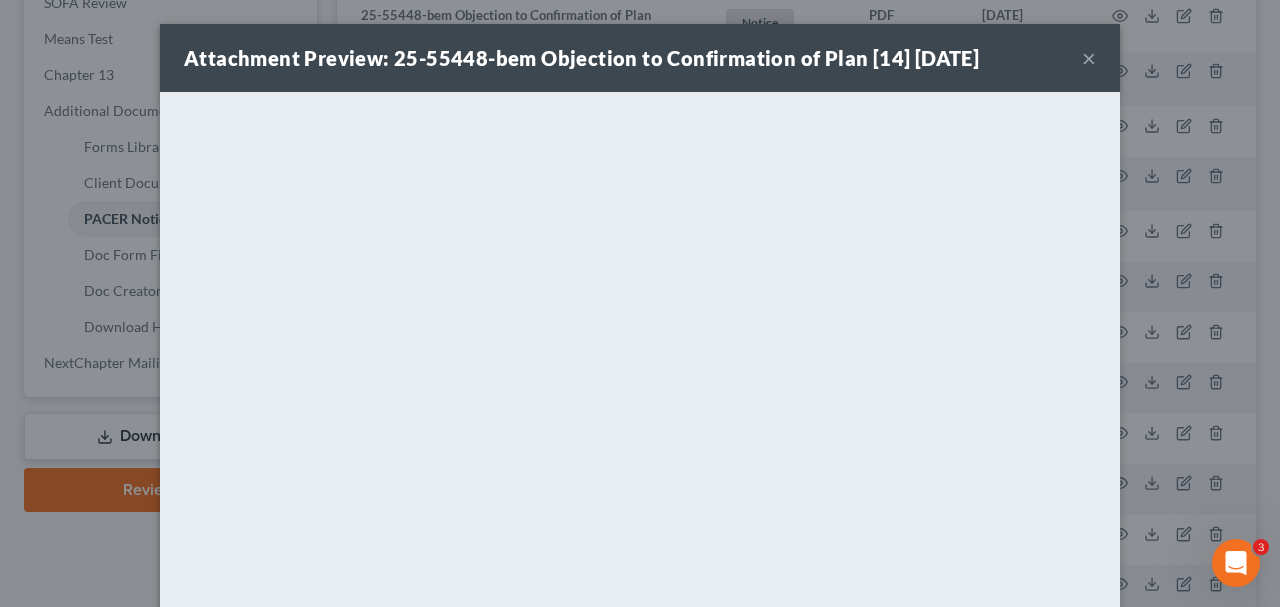click on "Attachment Preview: 25-55448-bem Objection to Confirmation of Plan [14] [DATE] ×" at bounding box center [640, 58] 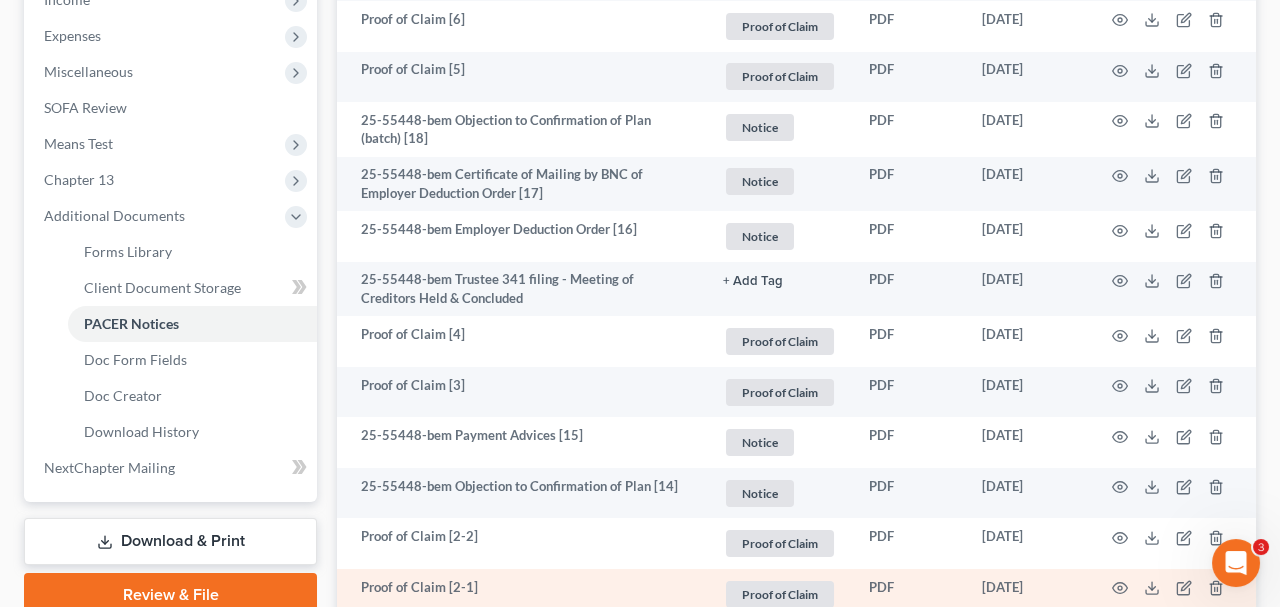 scroll, scrollTop: 656, scrollLeft: 0, axis: vertical 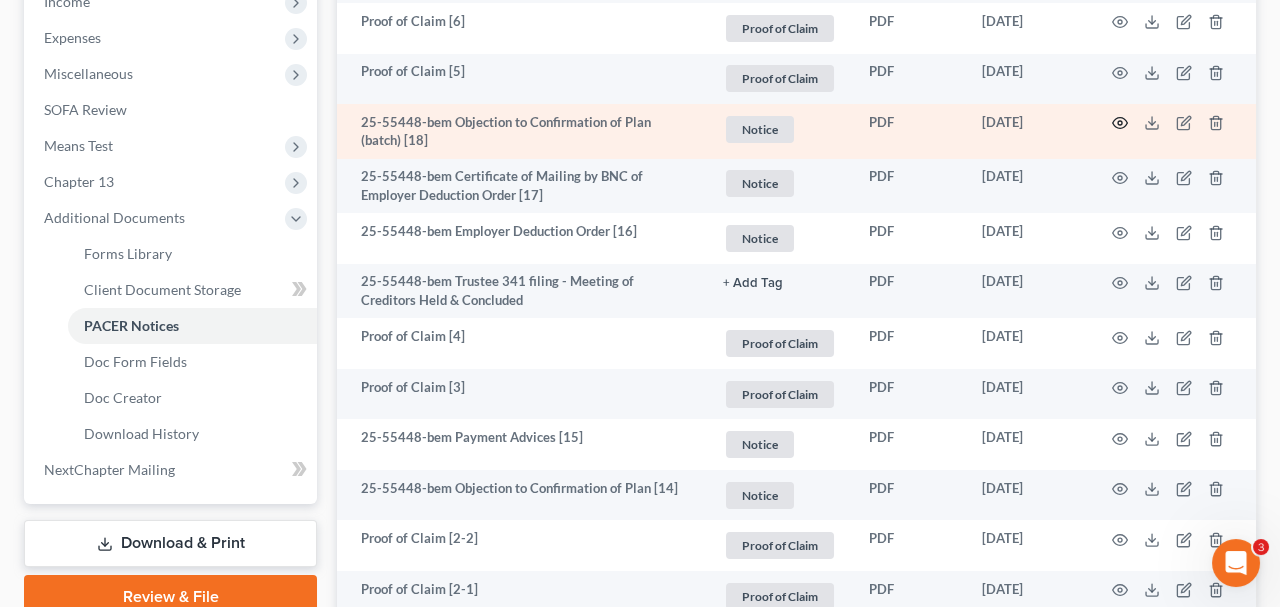 click 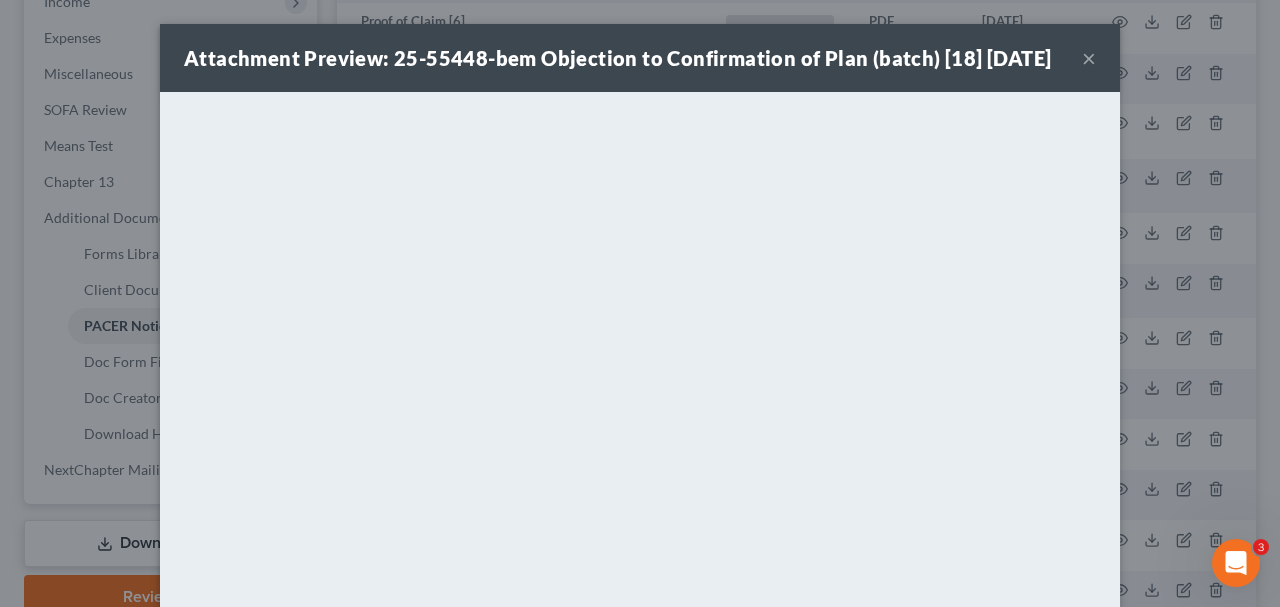 click on "×" at bounding box center (1089, 58) 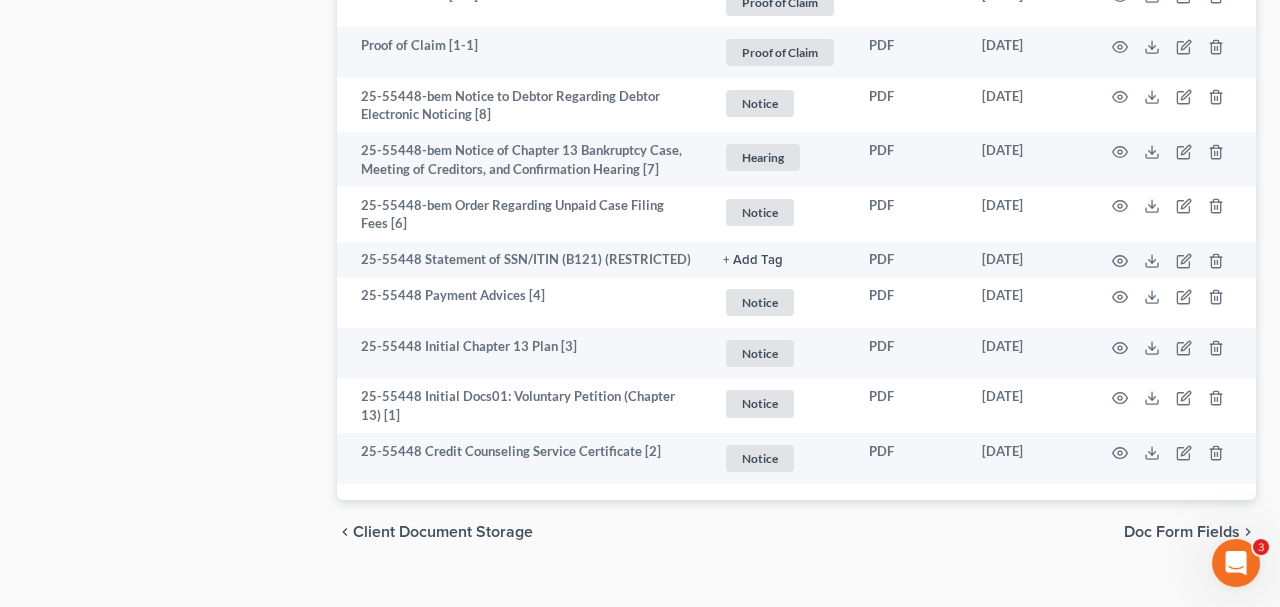 scroll, scrollTop: 1754, scrollLeft: 0, axis: vertical 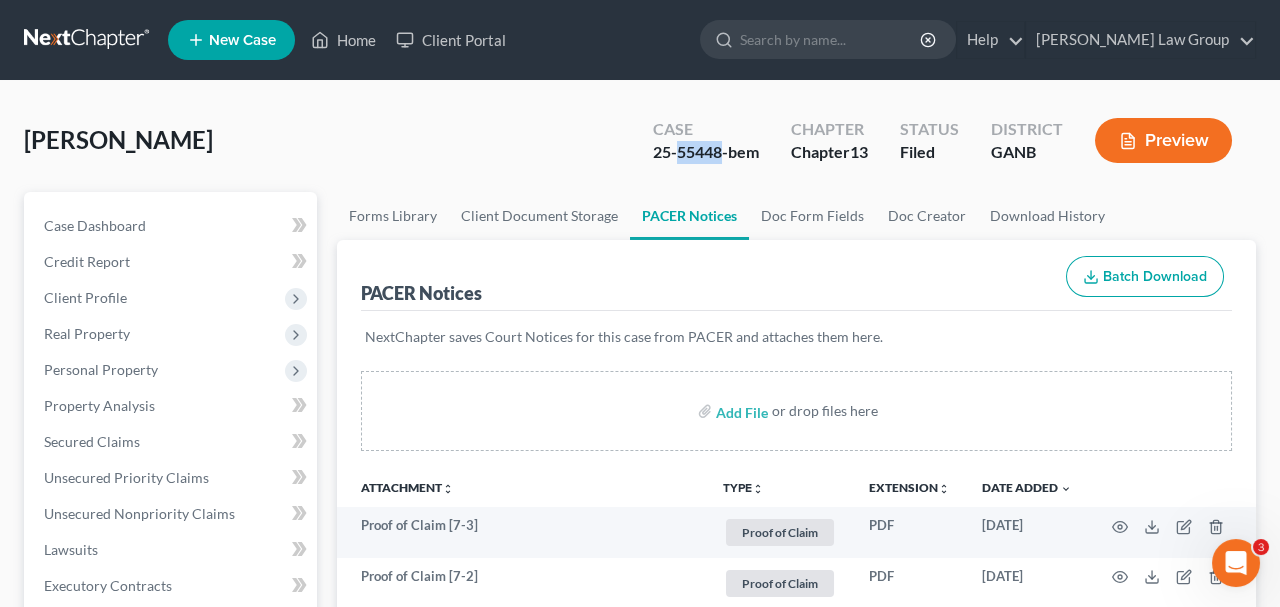 drag, startPoint x: 724, startPoint y: 156, endPoint x: 679, endPoint y: 155, distance: 45.01111 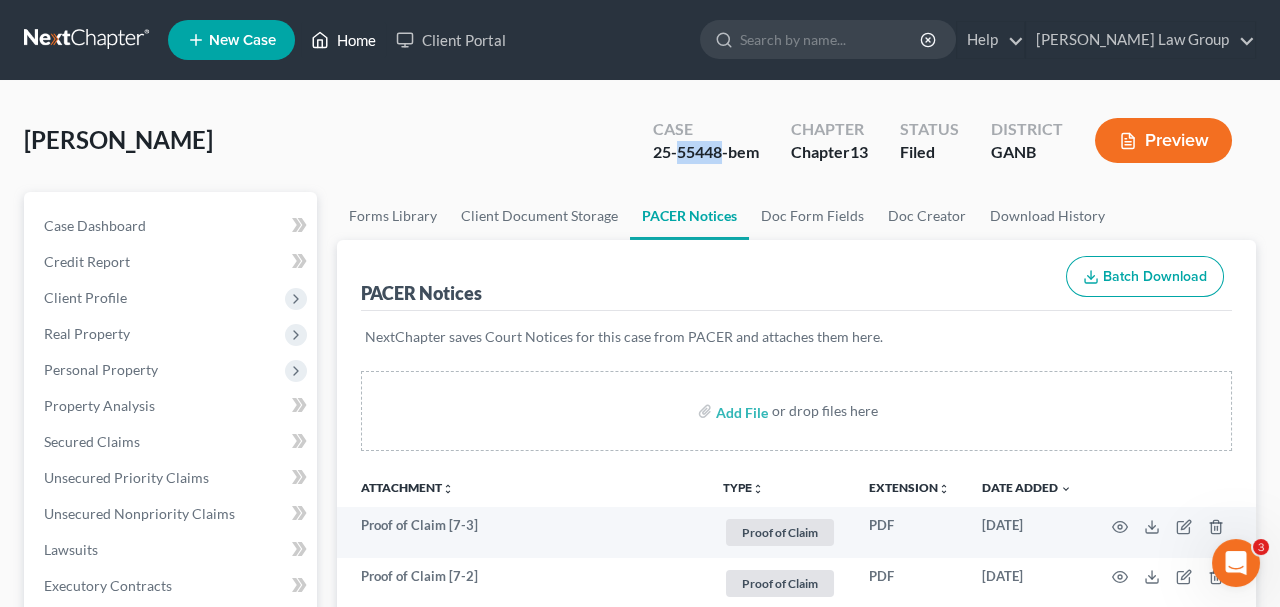 click on "Home" at bounding box center [343, 40] 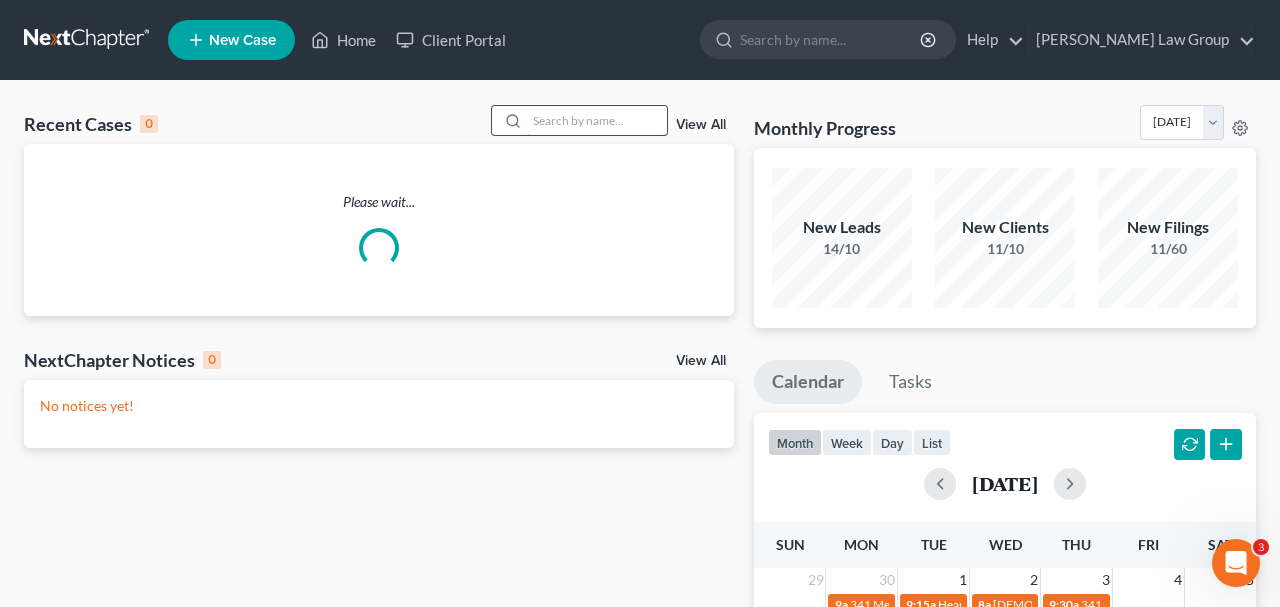 click at bounding box center (597, 120) 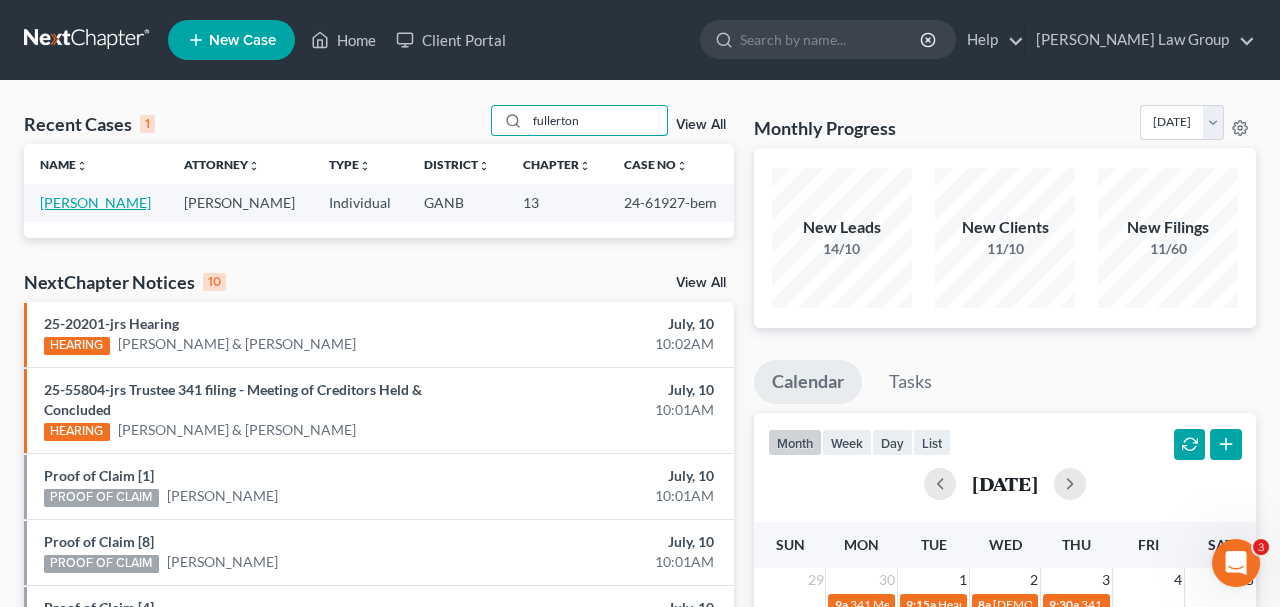 type on "fullerton" 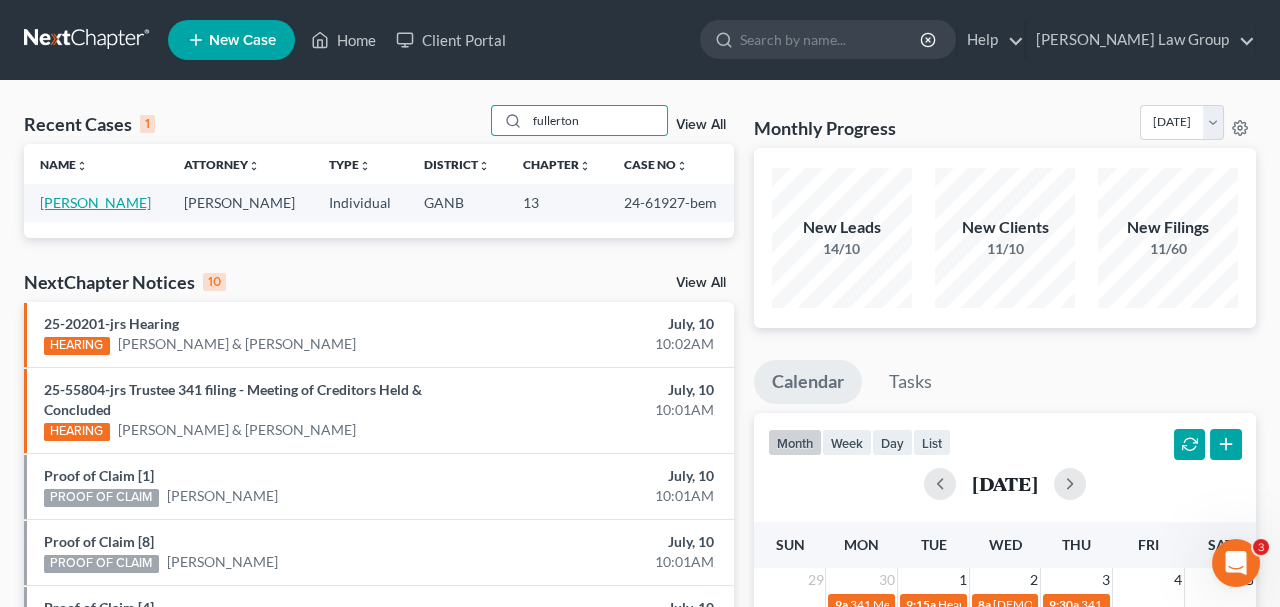 click on "[PERSON_NAME]" at bounding box center (95, 202) 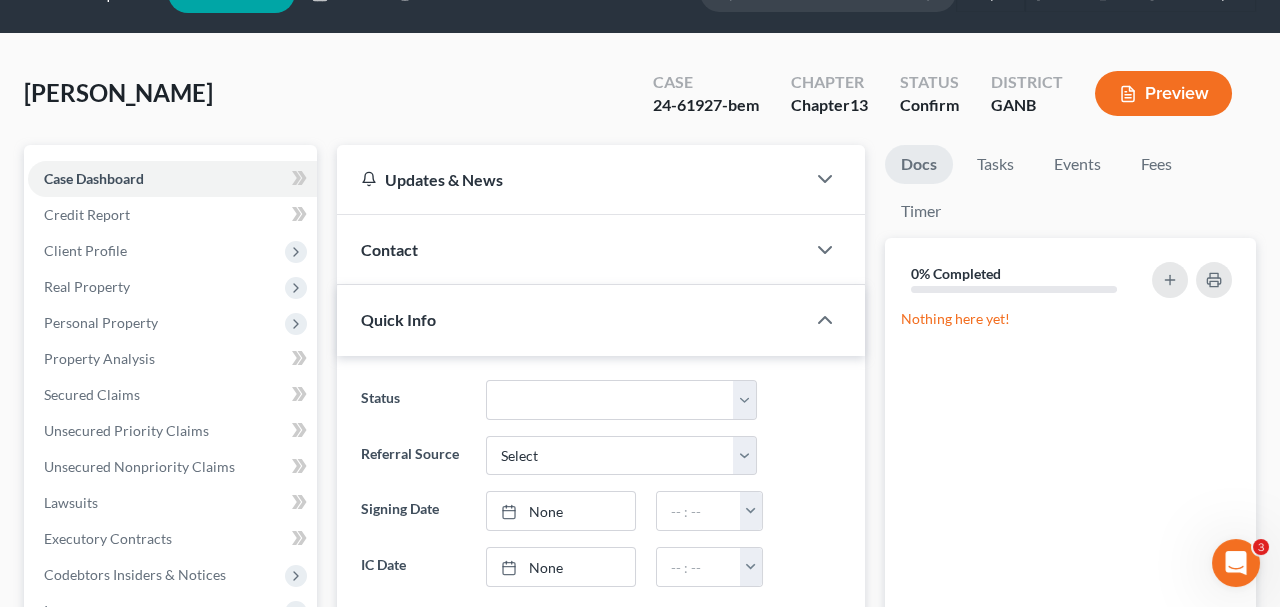 scroll, scrollTop: 419, scrollLeft: 0, axis: vertical 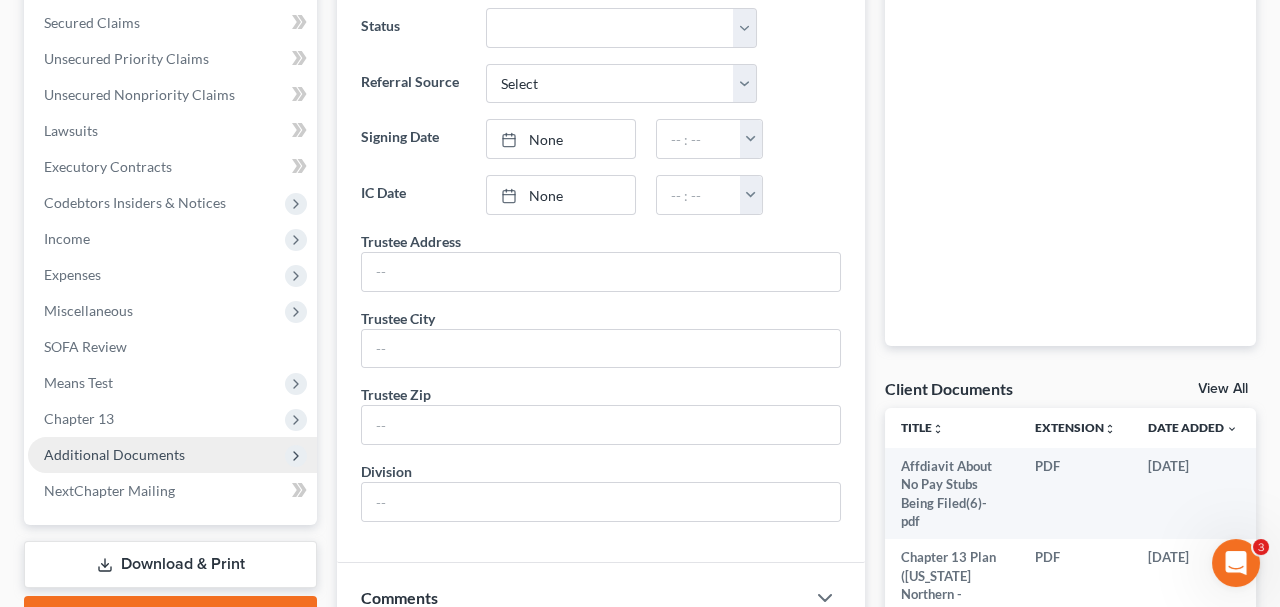 click on "Additional Documents" at bounding box center [172, 455] 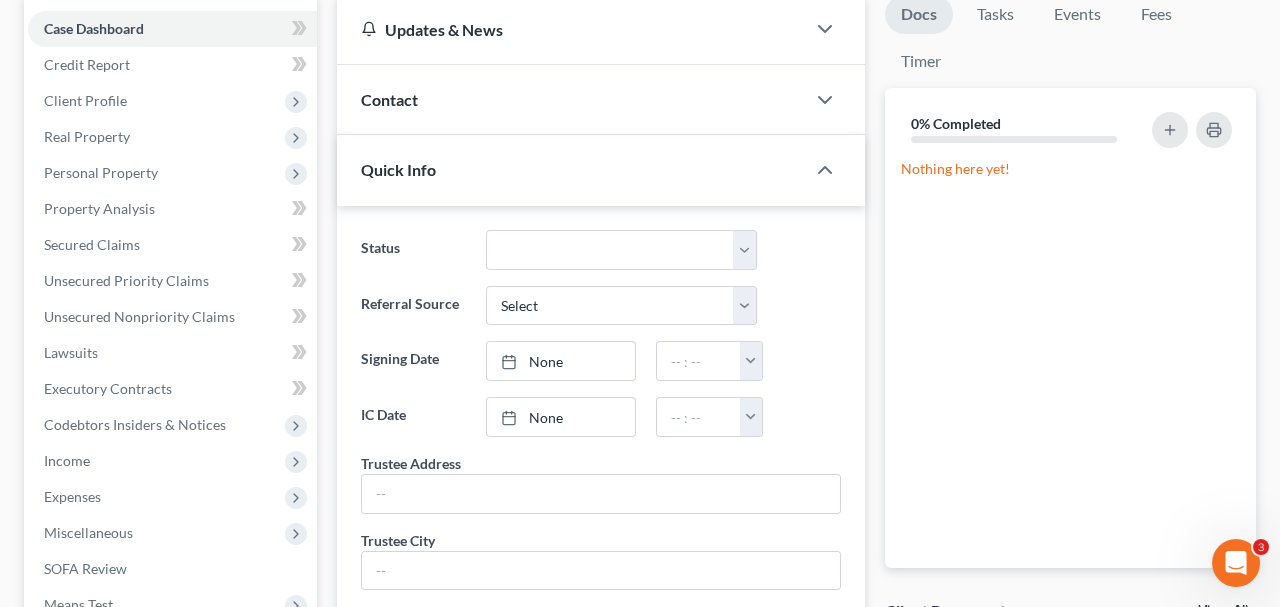 scroll, scrollTop: 192, scrollLeft: 0, axis: vertical 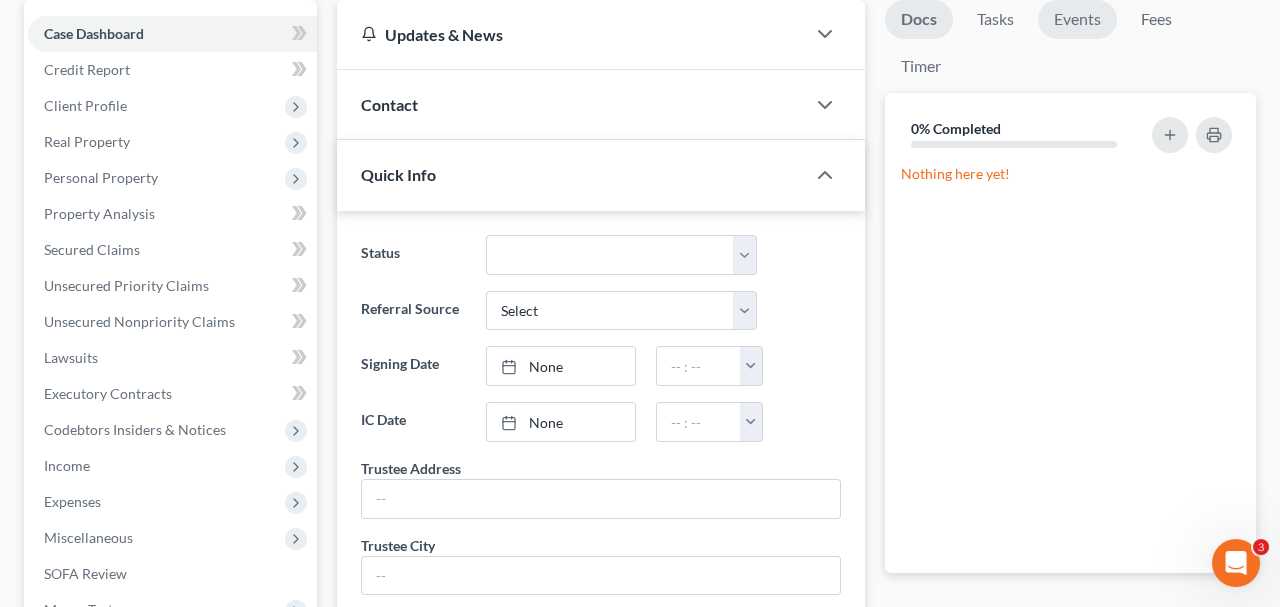 click on "Events" at bounding box center [1077, 19] 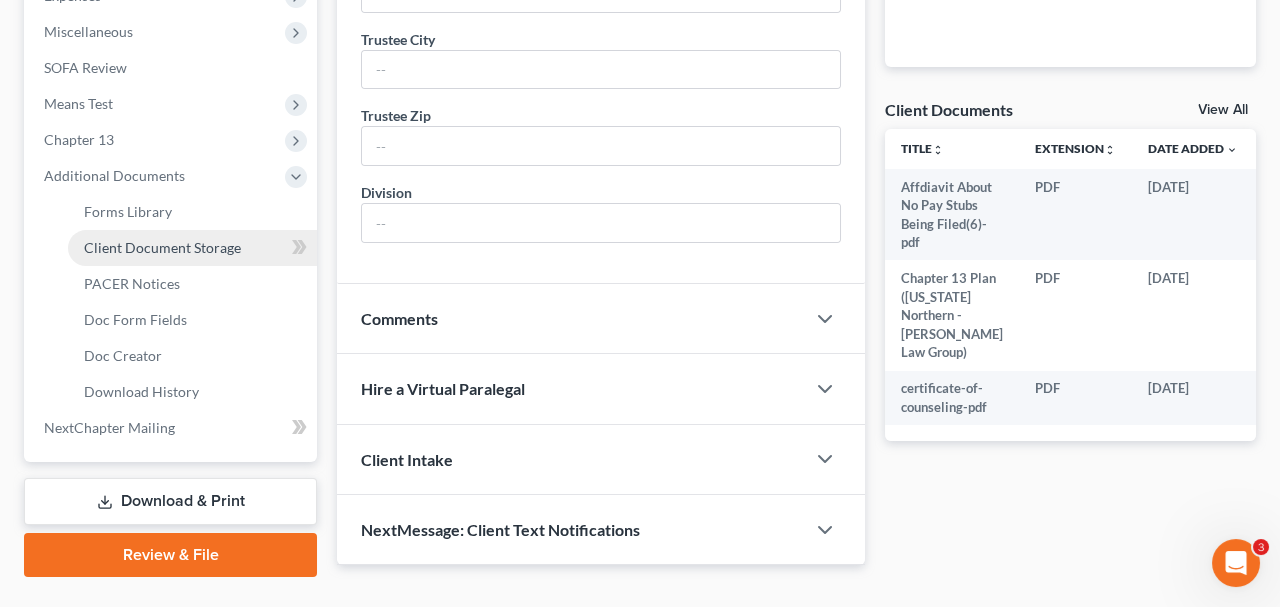 scroll, scrollTop: 705, scrollLeft: 0, axis: vertical 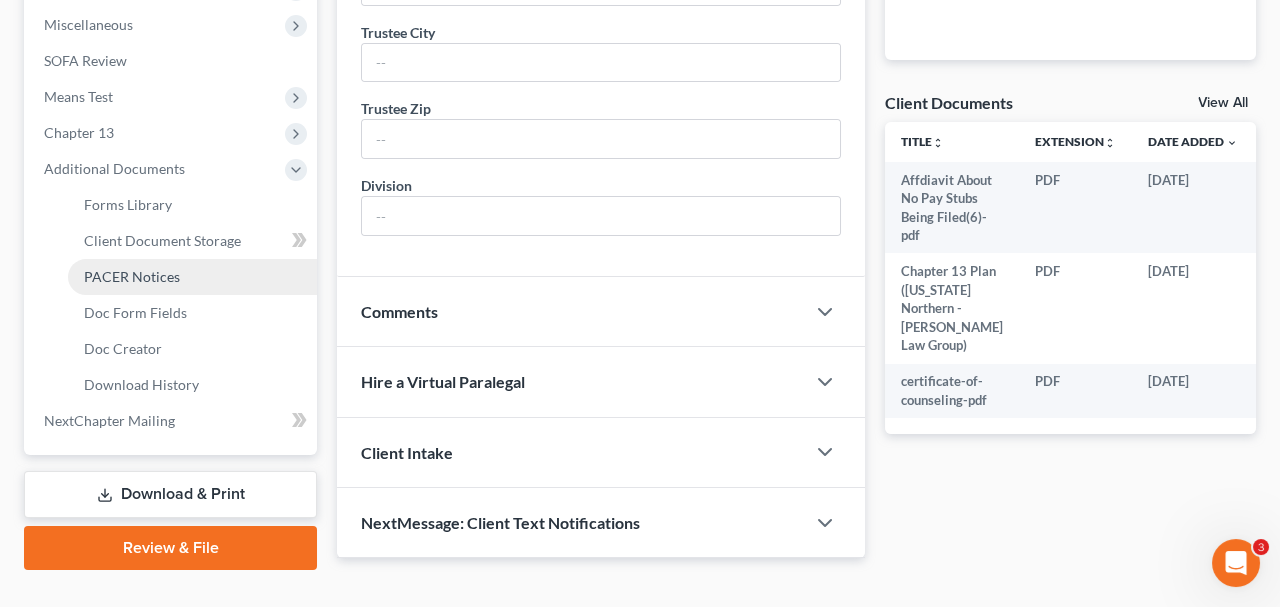 click on "PACER Notices" at bounding box center [132, 276] 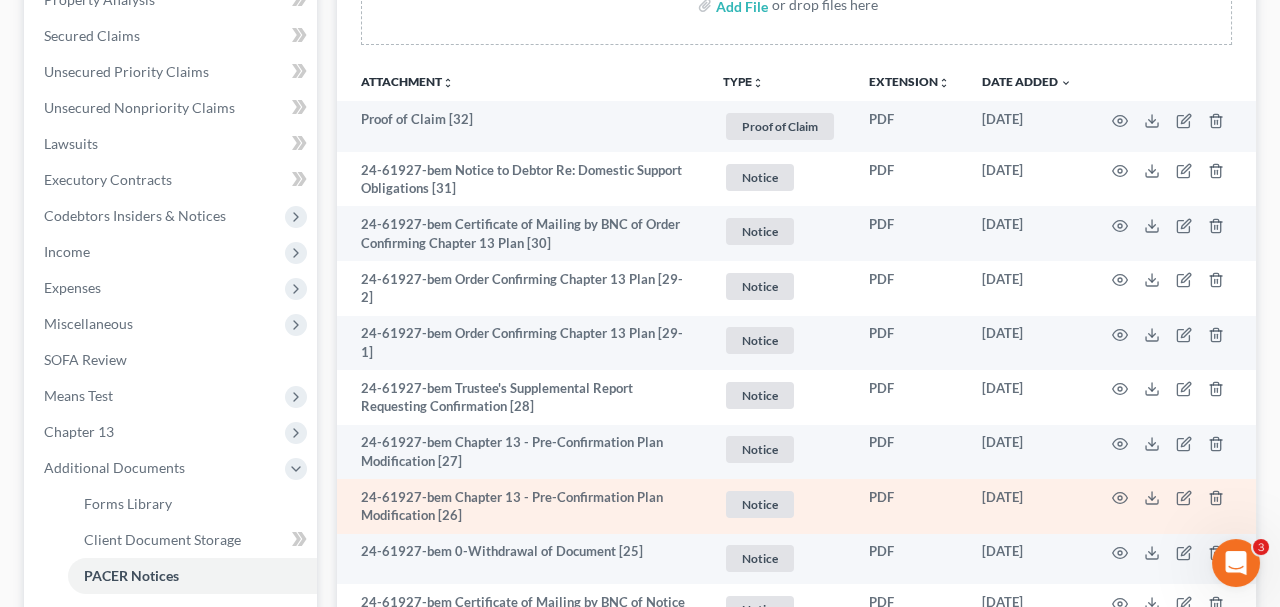 scroll, scrollTop: 414, scrollLeft: 0, axis: vertical 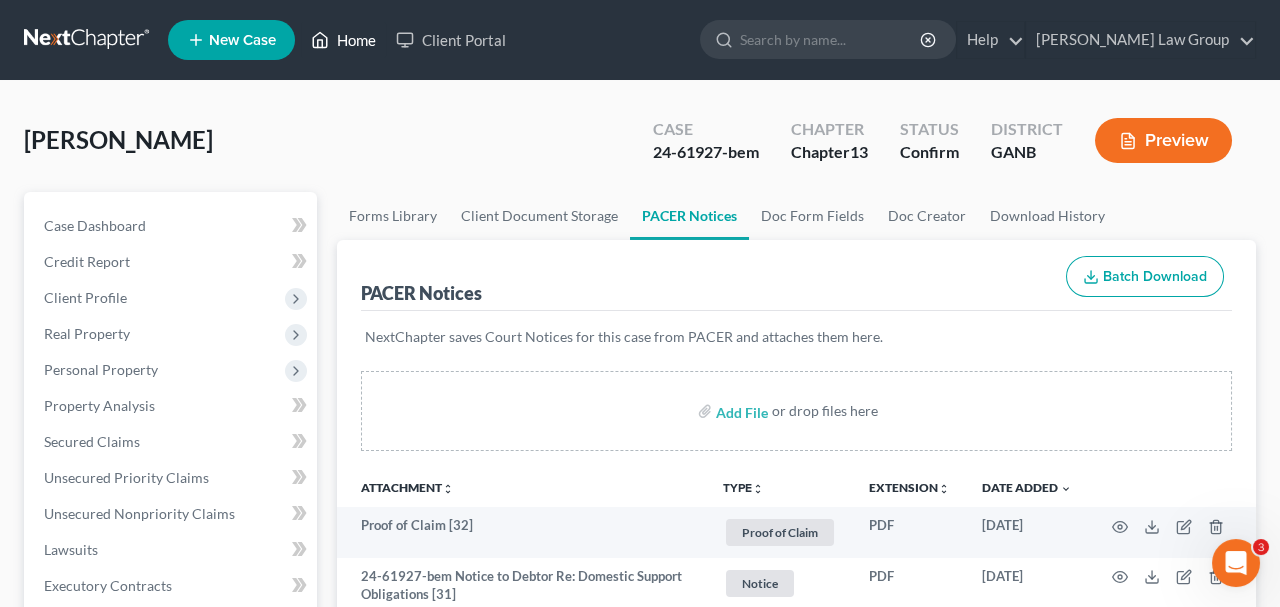 click on "Home" at bounding box center (343, 40) 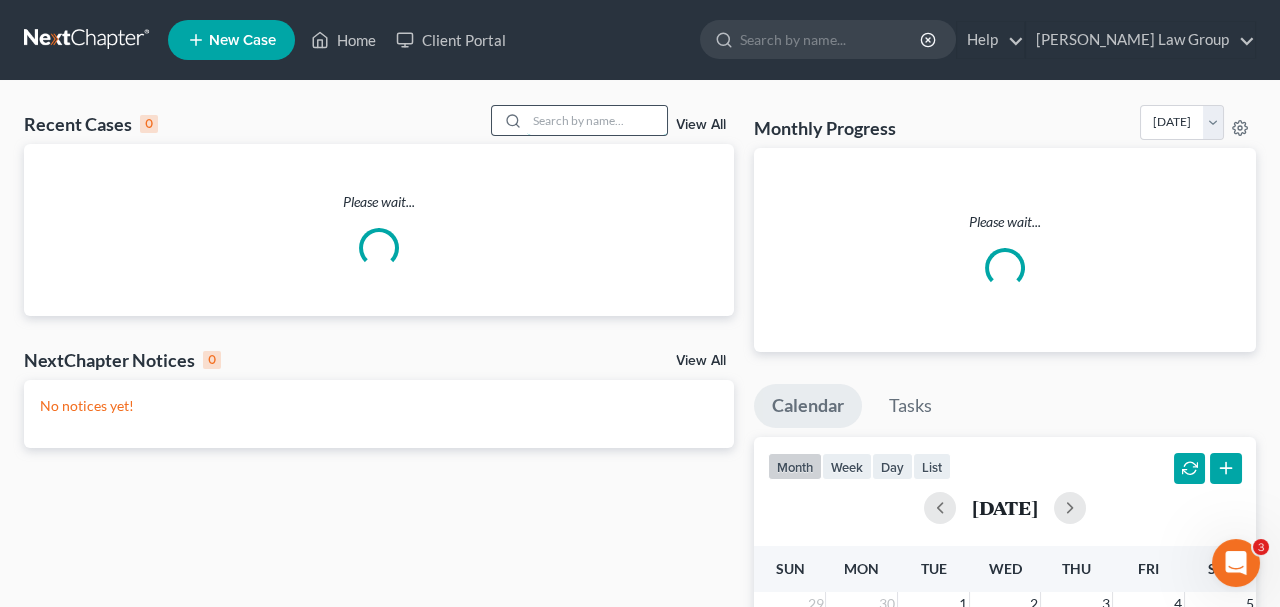 click at bounding box center [597, 120] 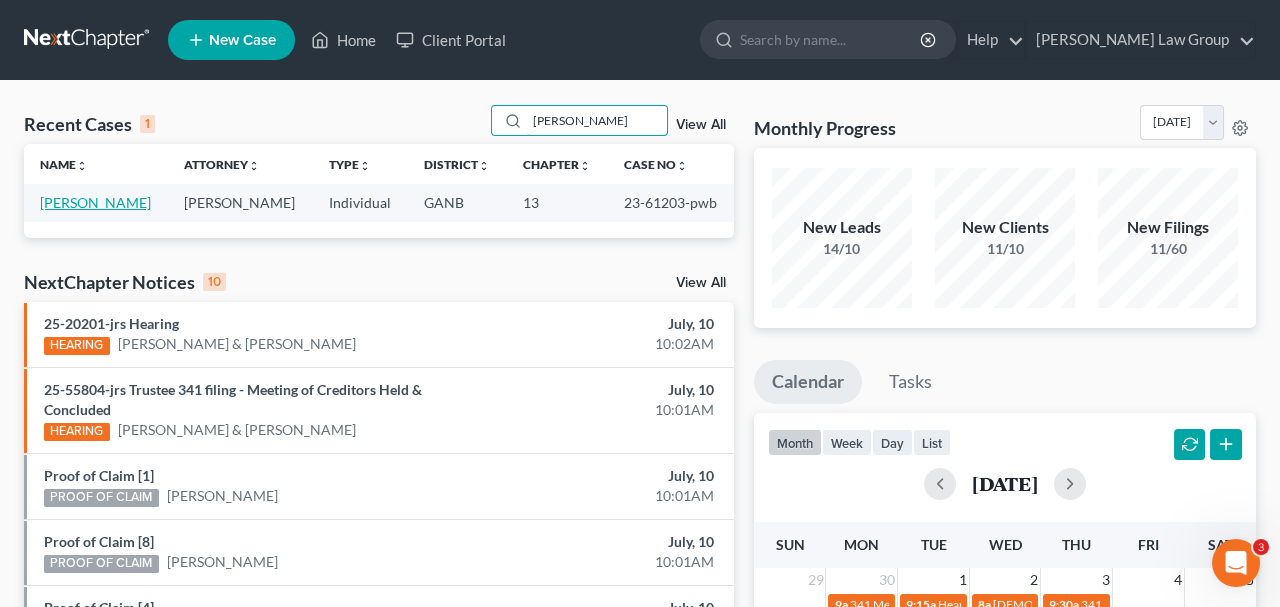 type on "[PERSON_NAME]" 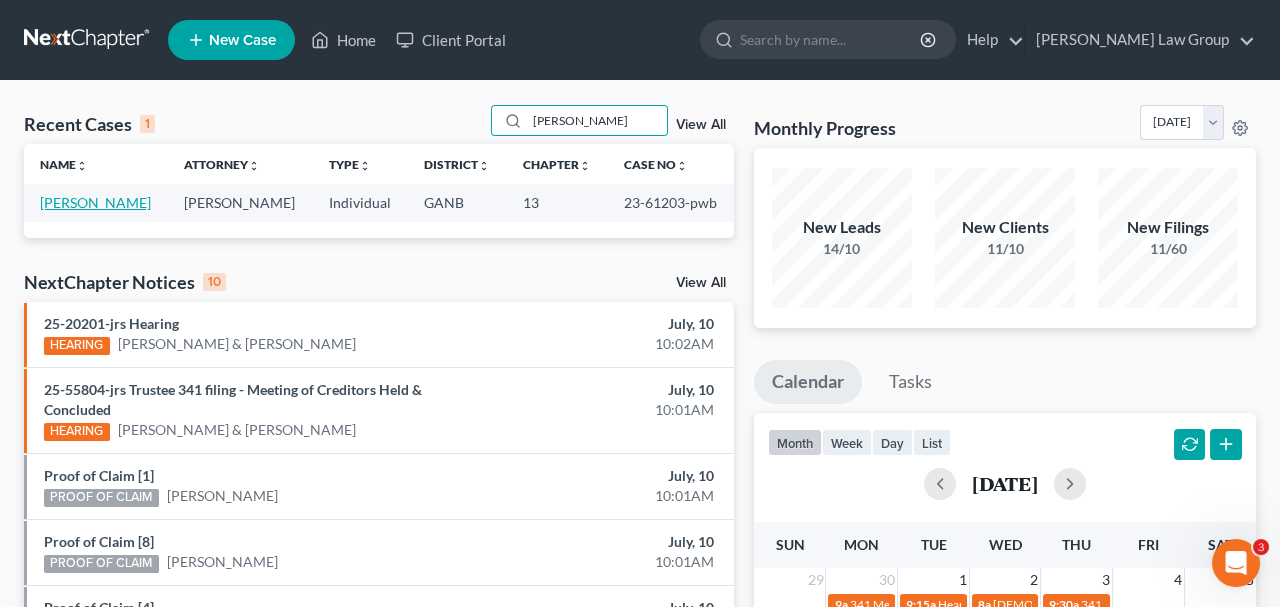 click on "[PERSON_NAME]" at bounding box center (95, 202) 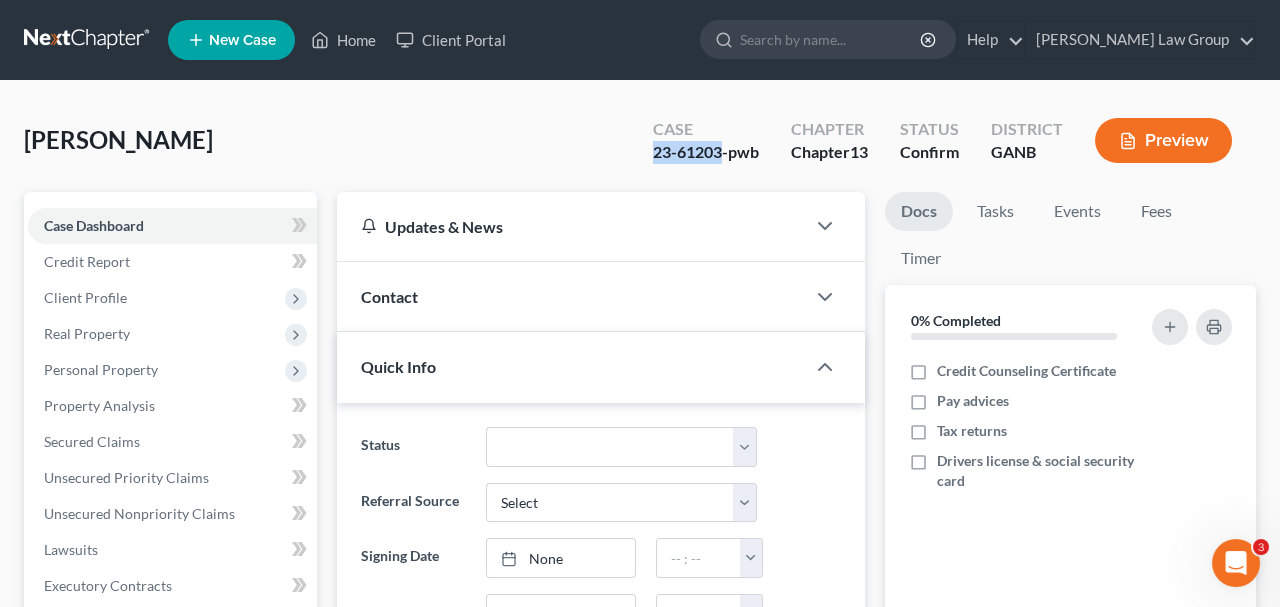 drag, startPoint x: 719, startPoint y: 154, endPoint x: 609, endPoint y: 154, distance: 110 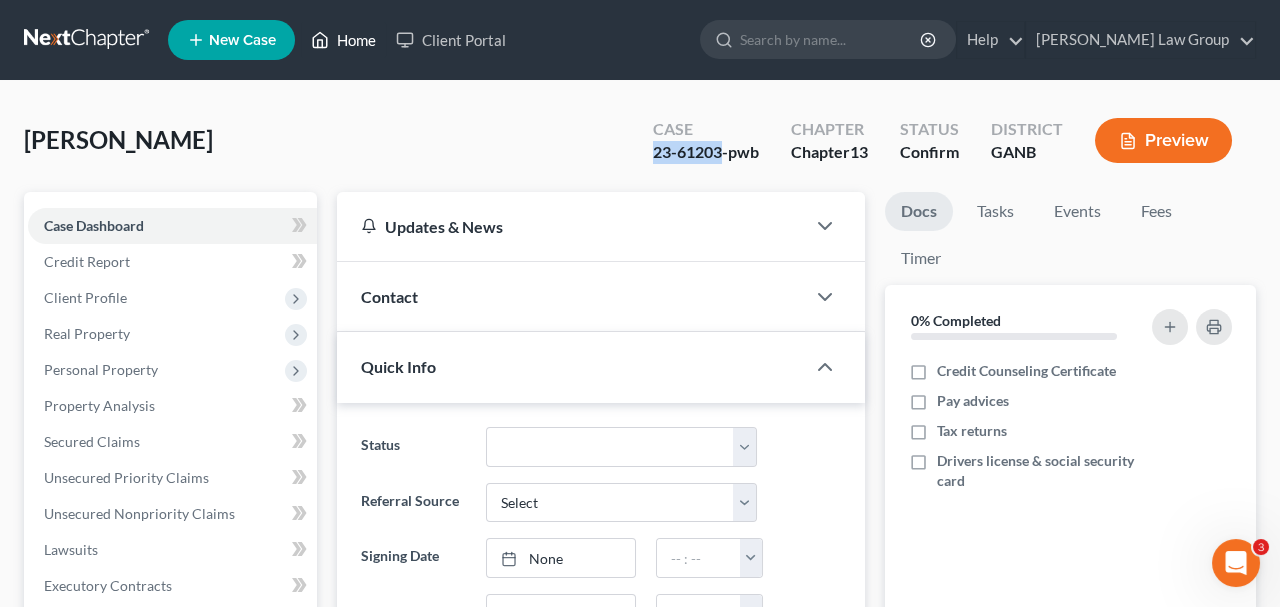 click on "Home" at bounding box center (343, 40) 